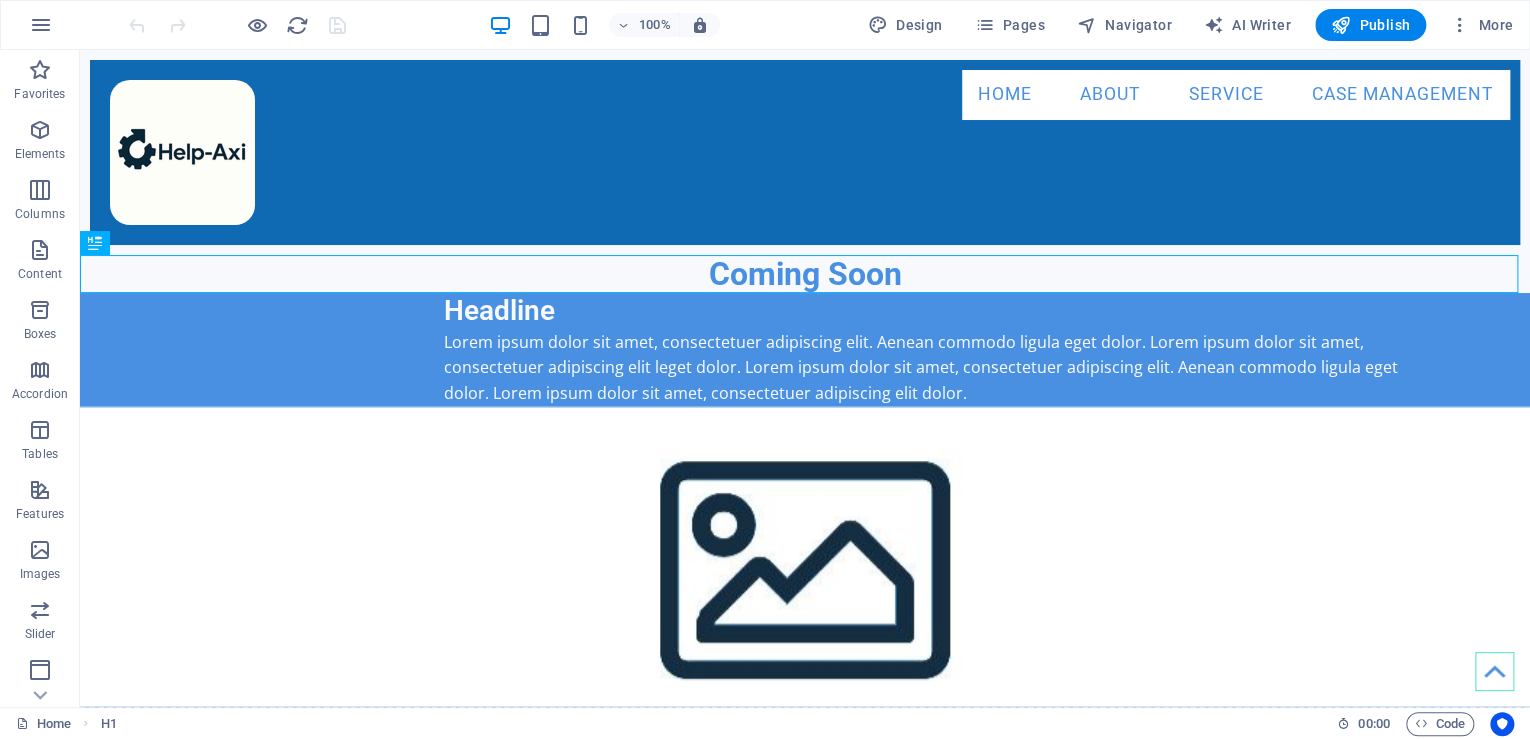 scroll, scrollTop: 0, scrollLeft: 0, axis: both 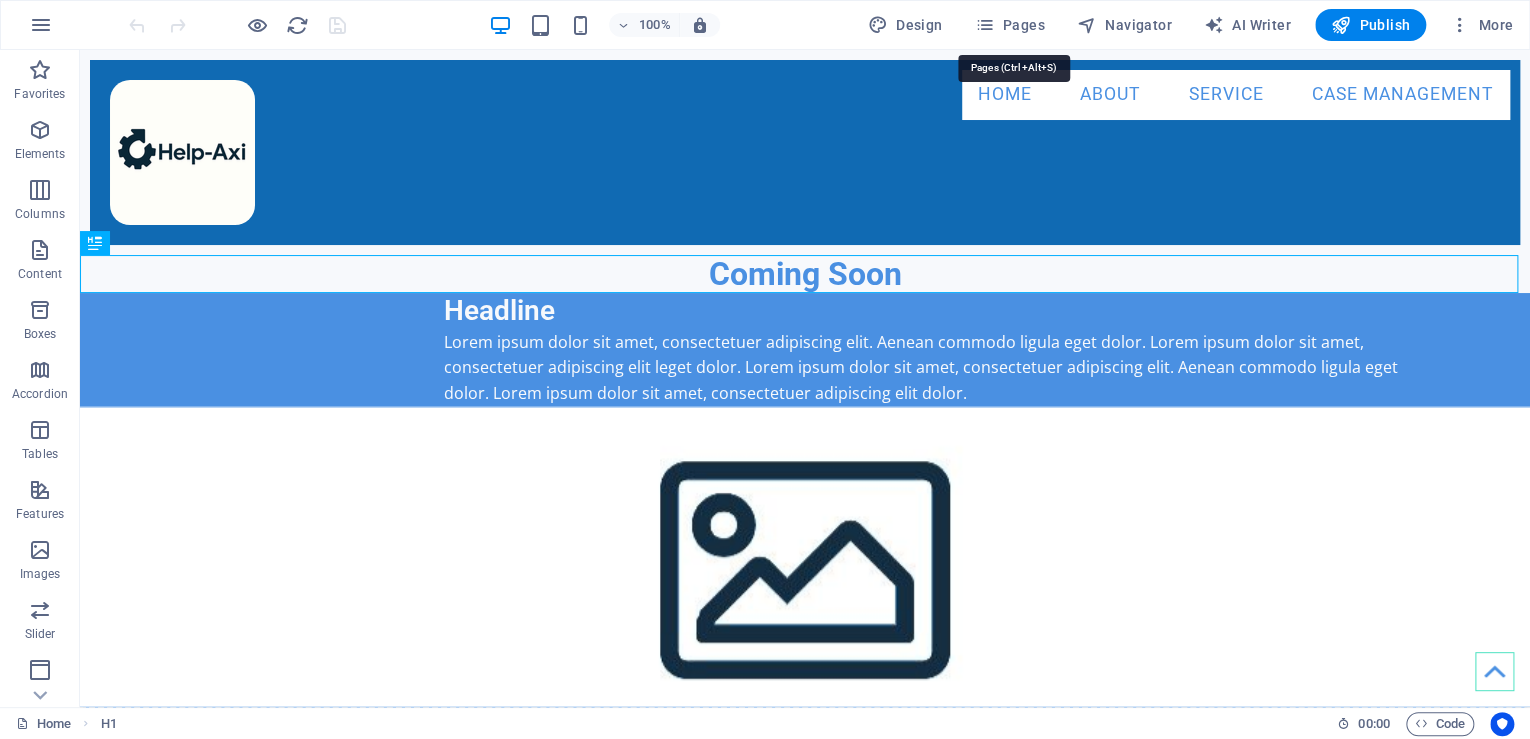 click on "Pages" at bounding box center (1009, 25) 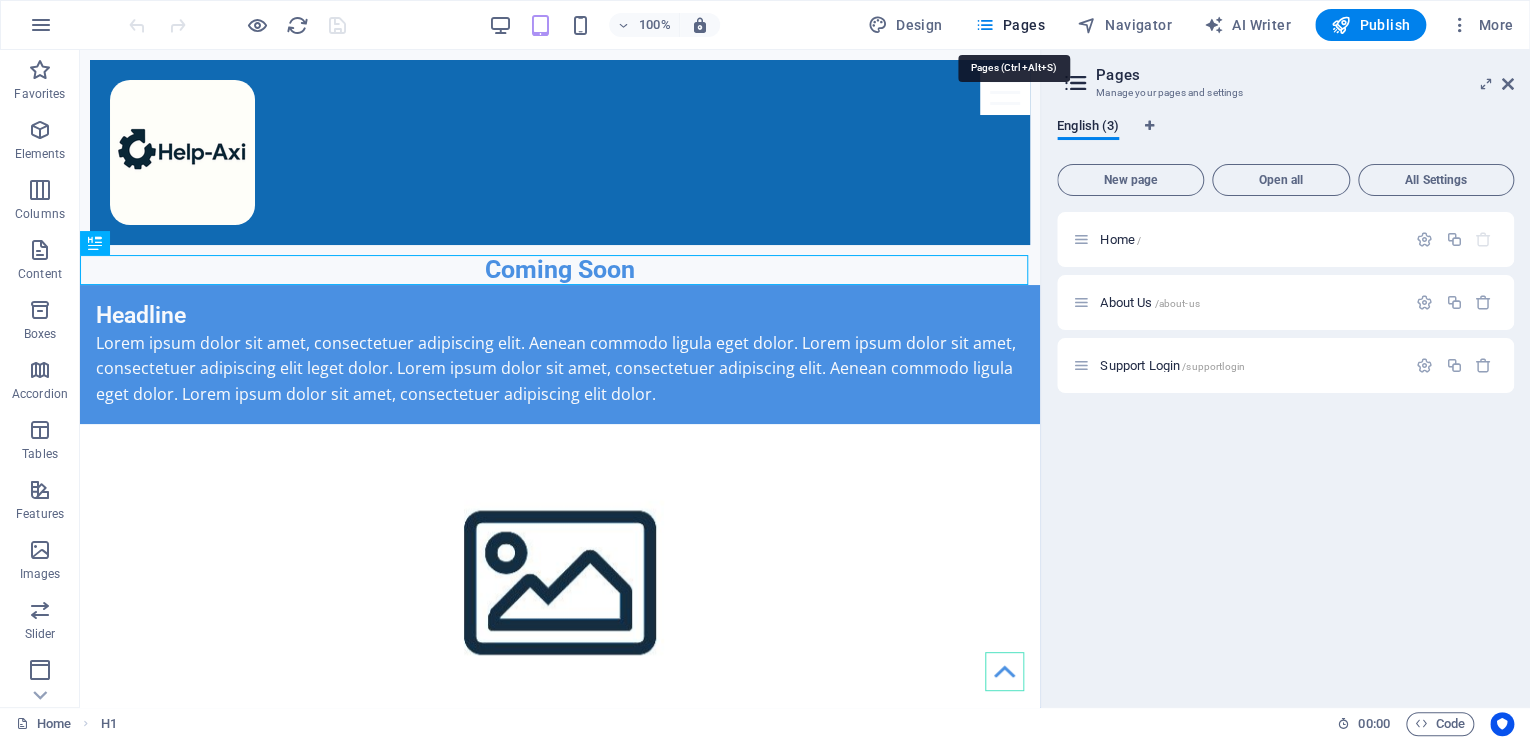 click on "Pages" at bounding box center [1009, 25] 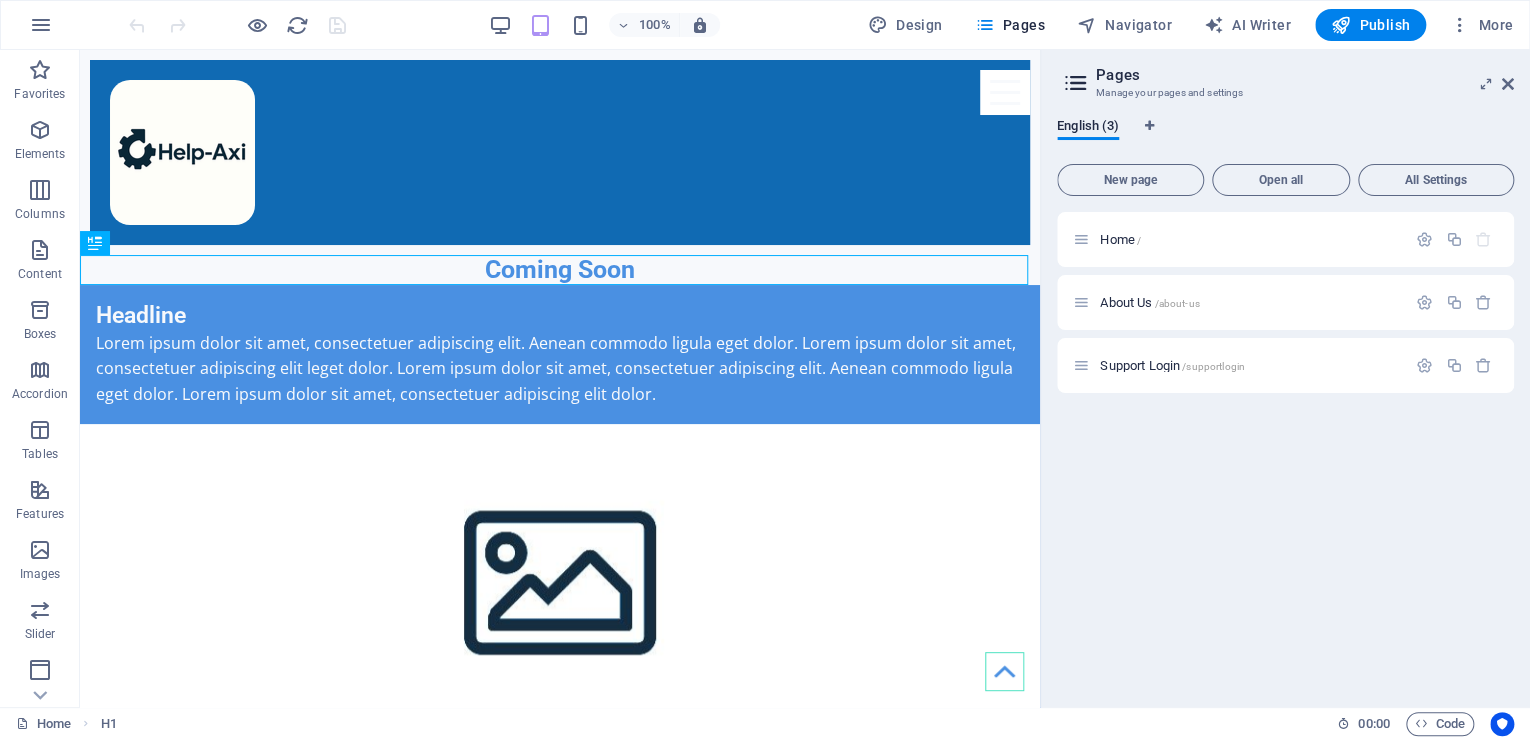 click at bounding box center [1508, 84] 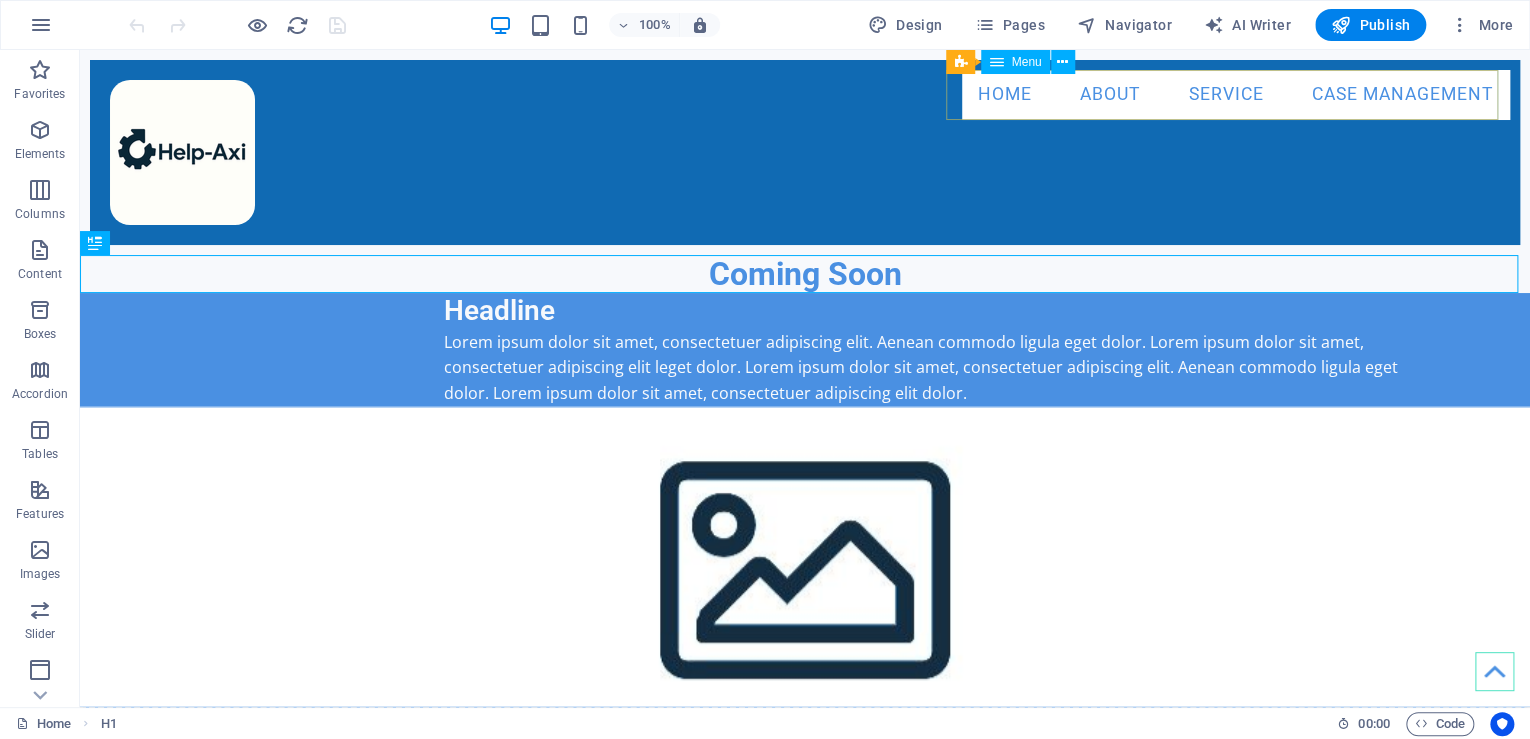 click at bounding box center [1062, 62] 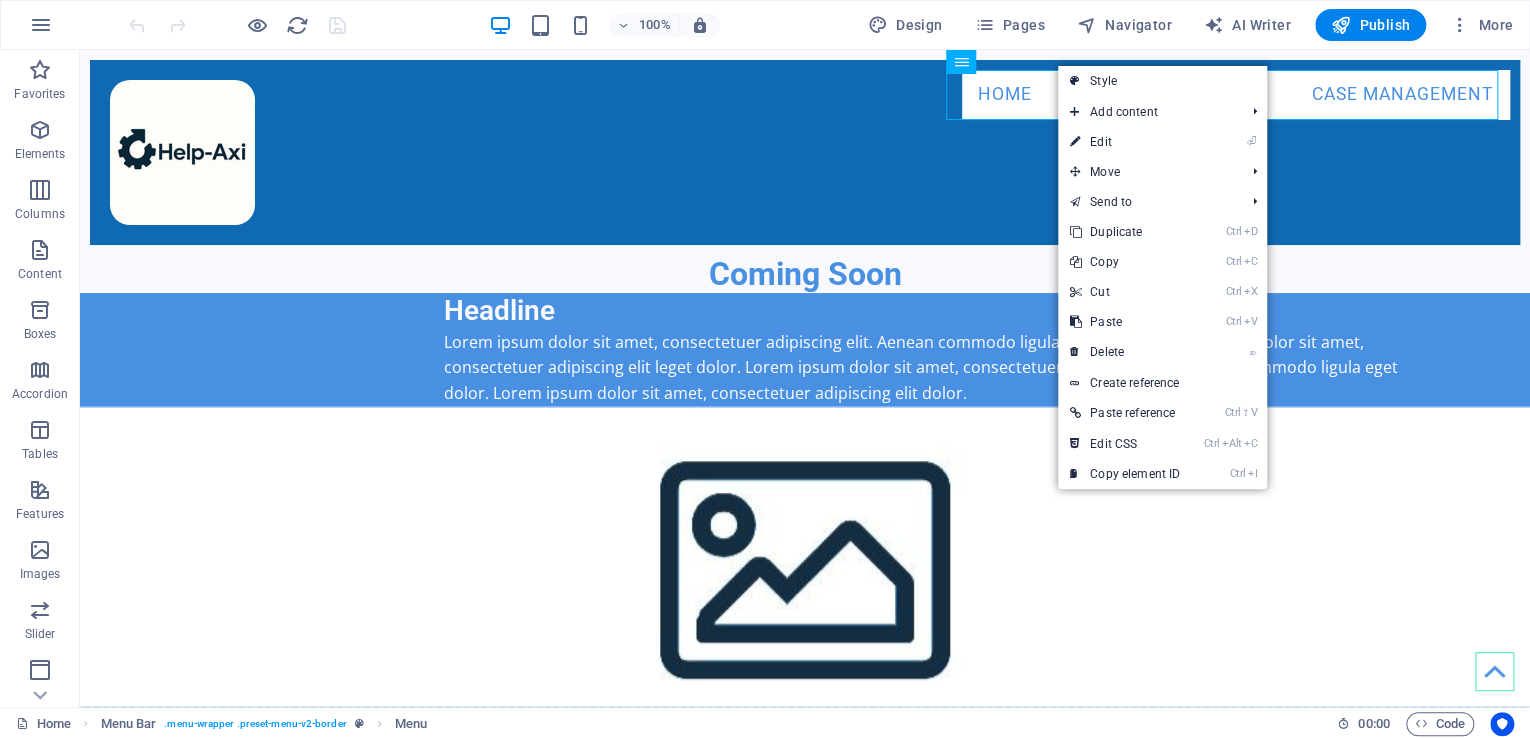 drag, startPoint x: 1104, startPoint y: 136, endPoint x: 540, endPoint y: 131, distance: 564.02216 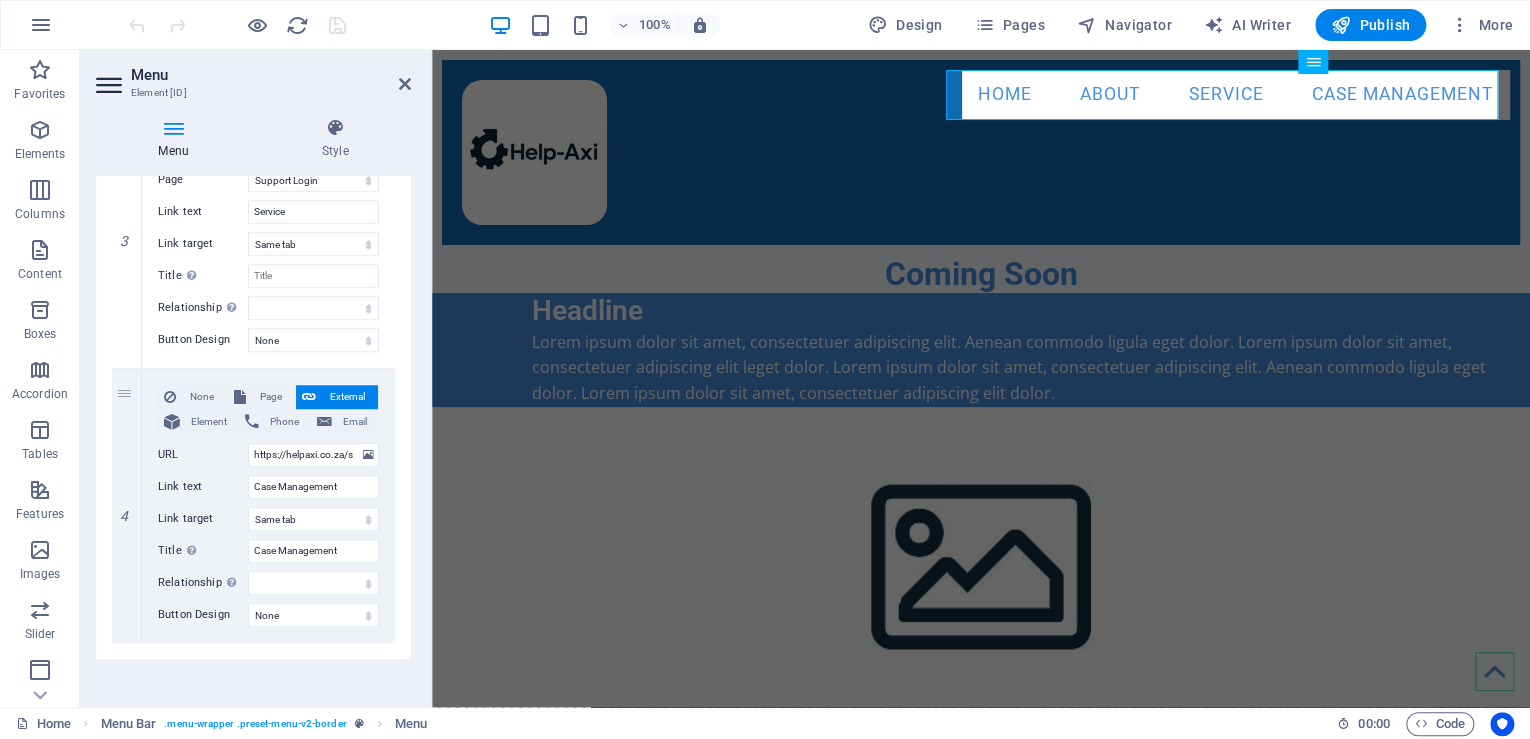 scroll, scrollTop: 828, scrollLeft: 0, axis: vertical 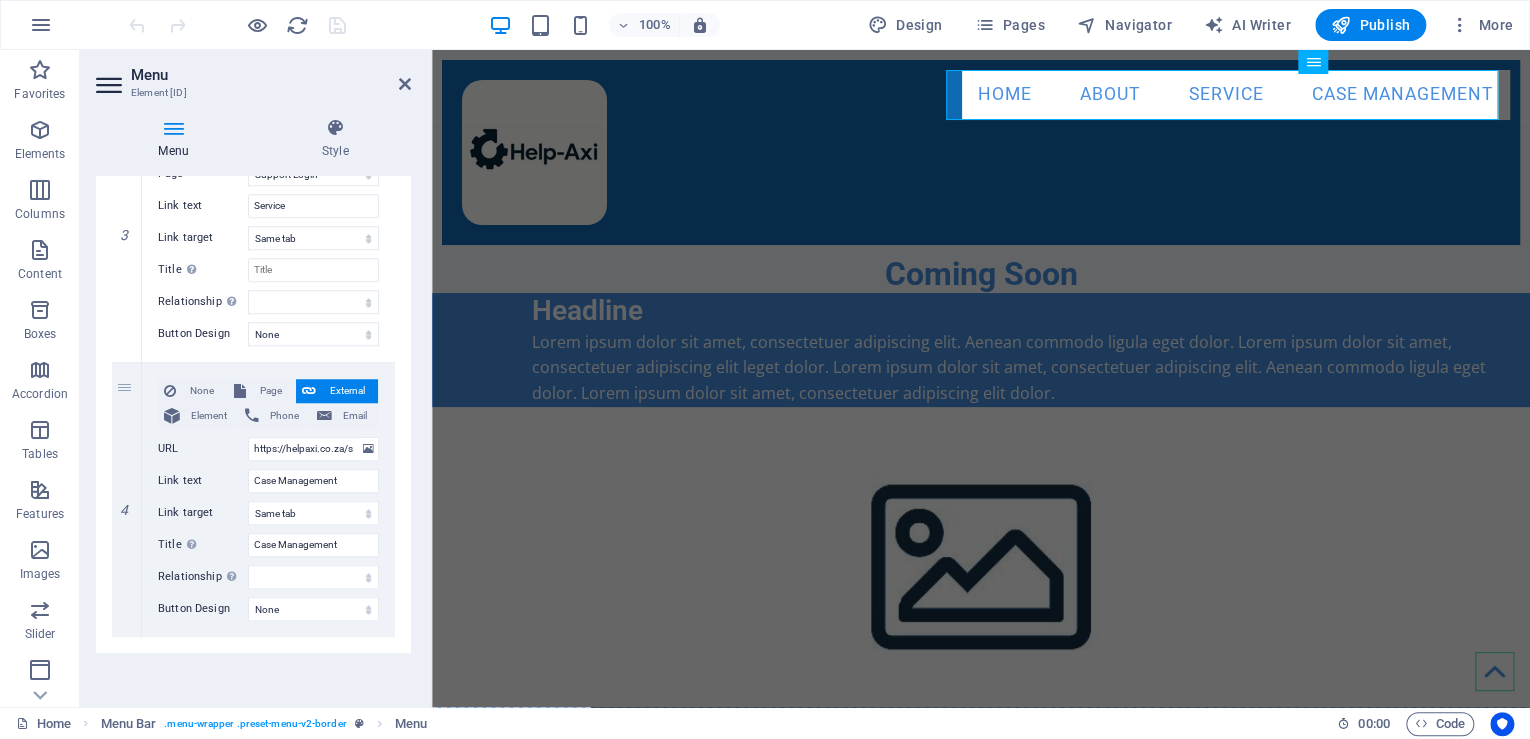click at bounding box center [0, 0] 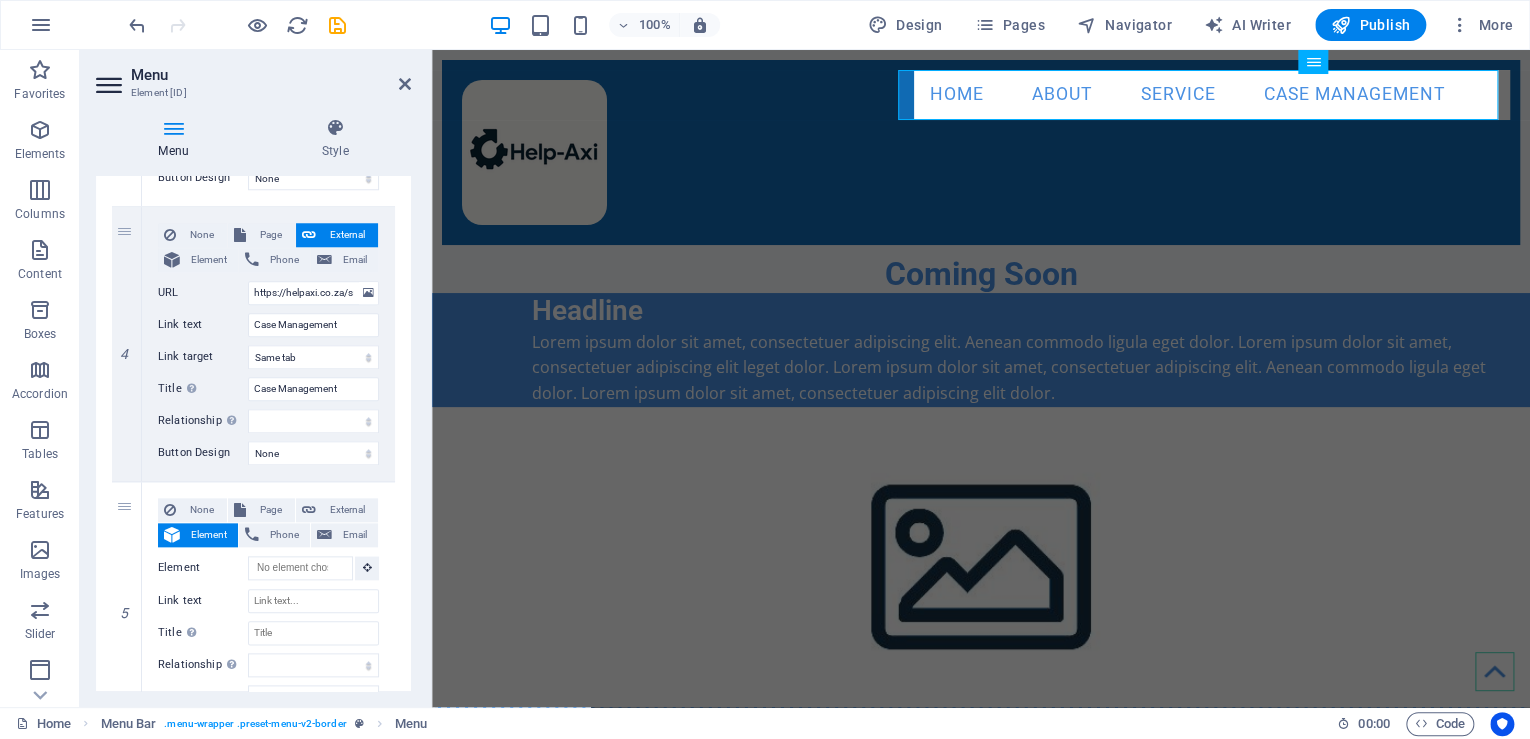scroll, scrollTop: 988, scrollLeft: 0, axis: vertical 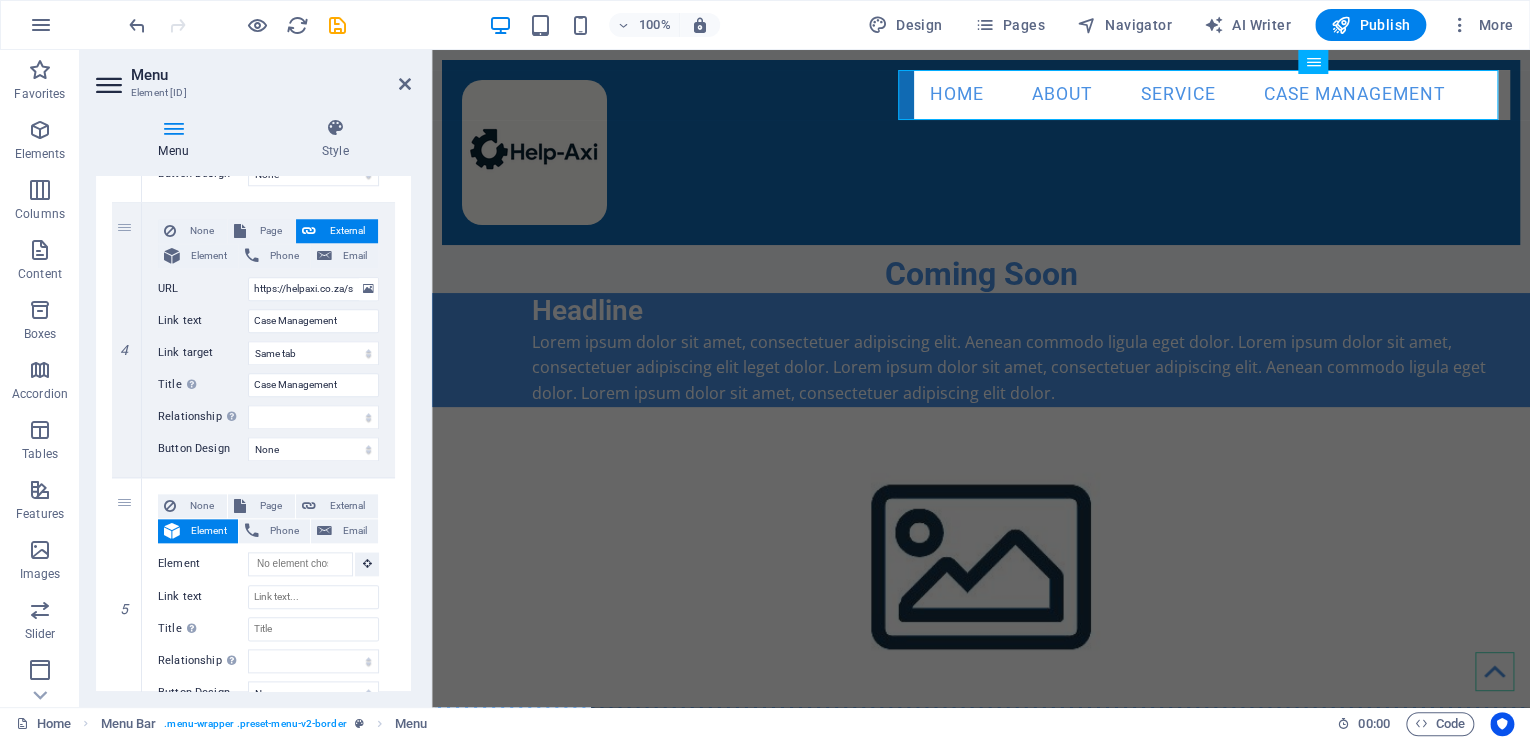 click on "External" at bounding box center [347, 506] 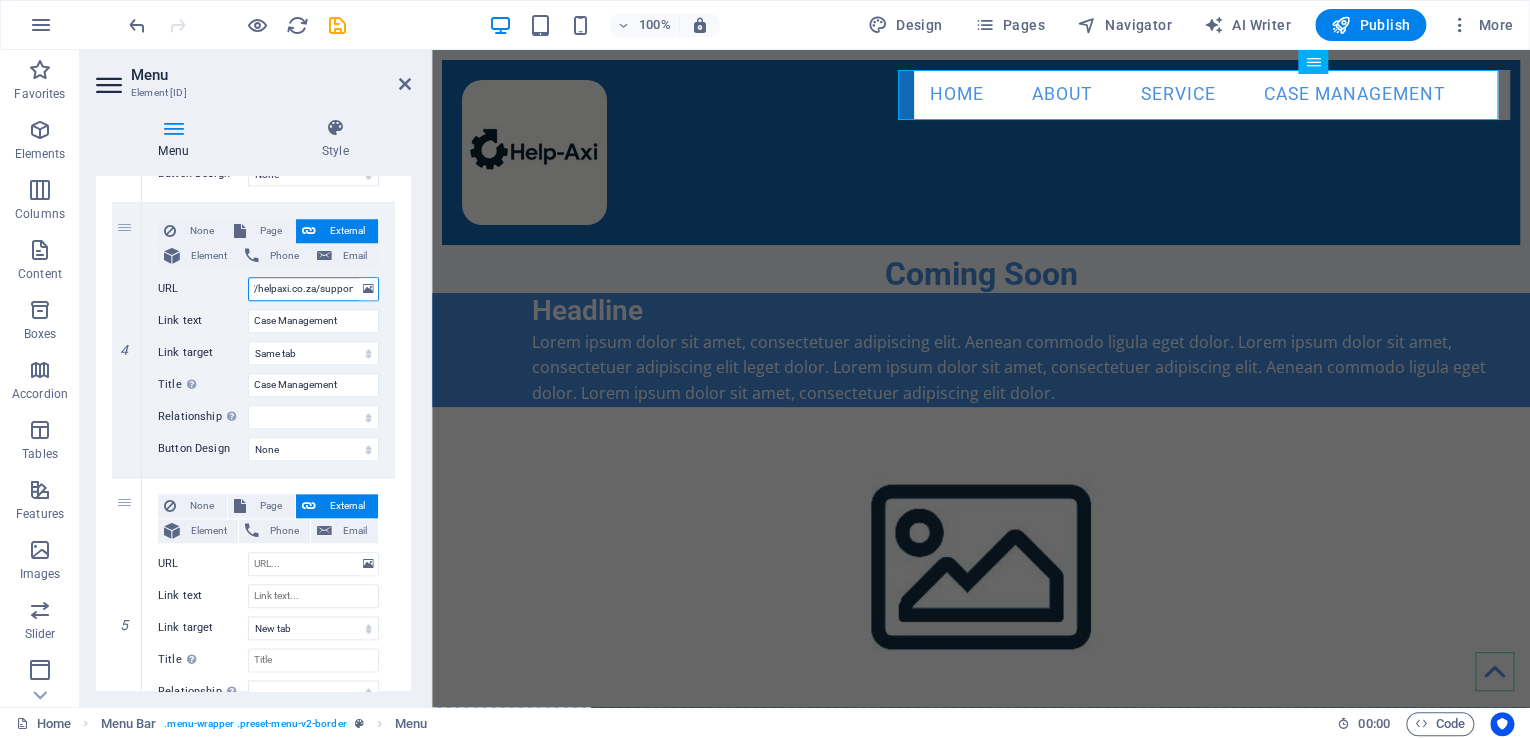 scroll, scrollTop: 0, scrollLeft: 52, axis: horizontal 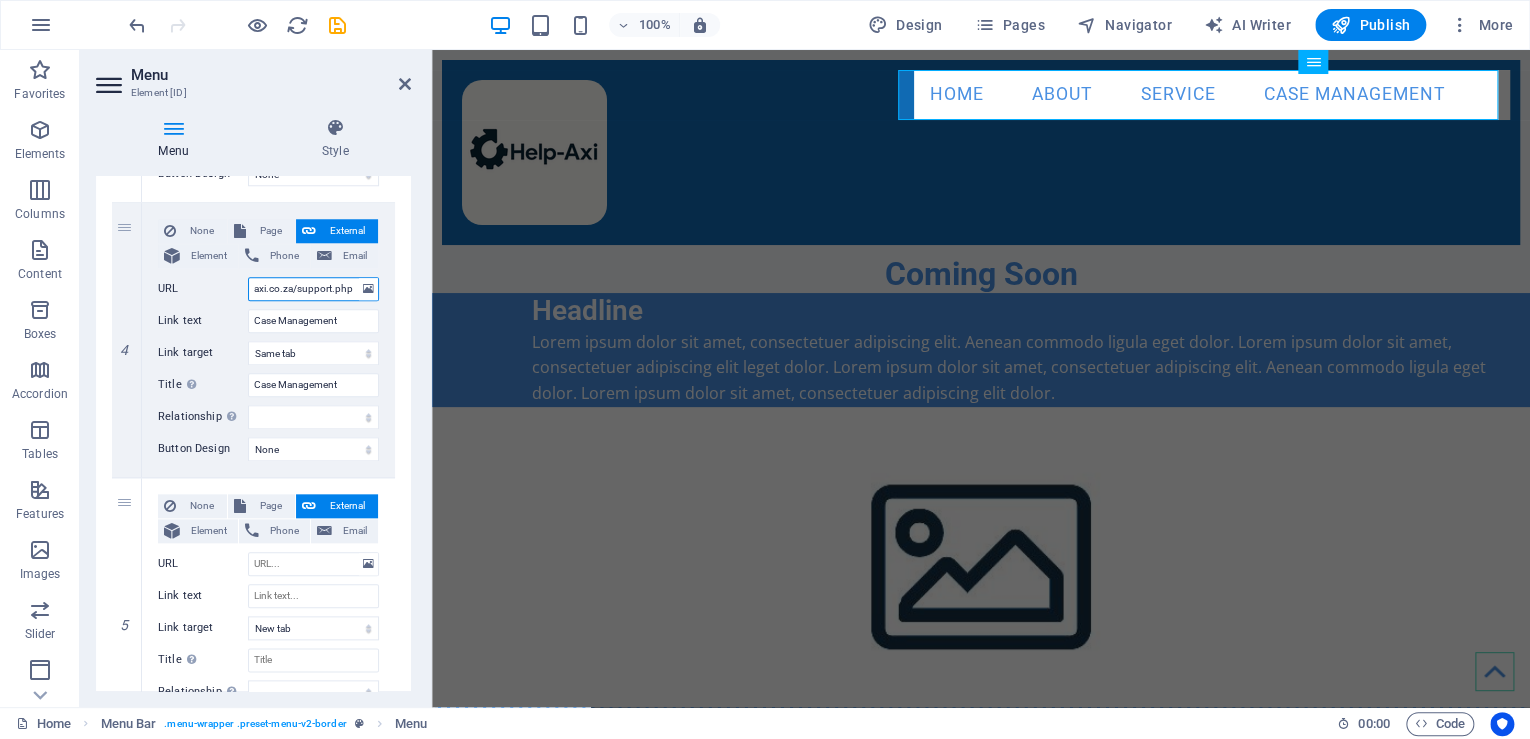 drag, startPoint x: 252, startPoint y: 287, endPoint x: 353, endPoint y: 294, distance: 101.24229 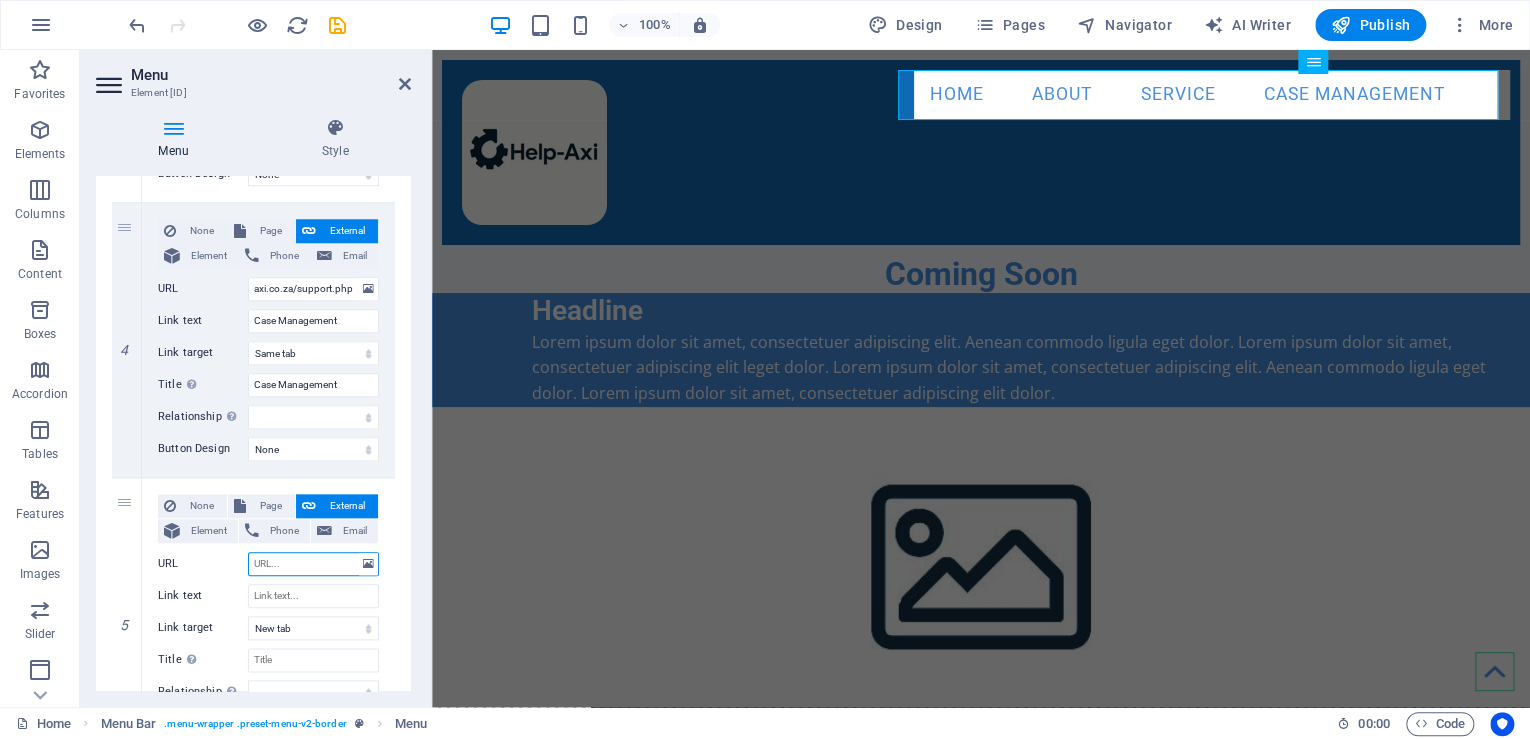click on "URL" at bounding box center [313, 564] 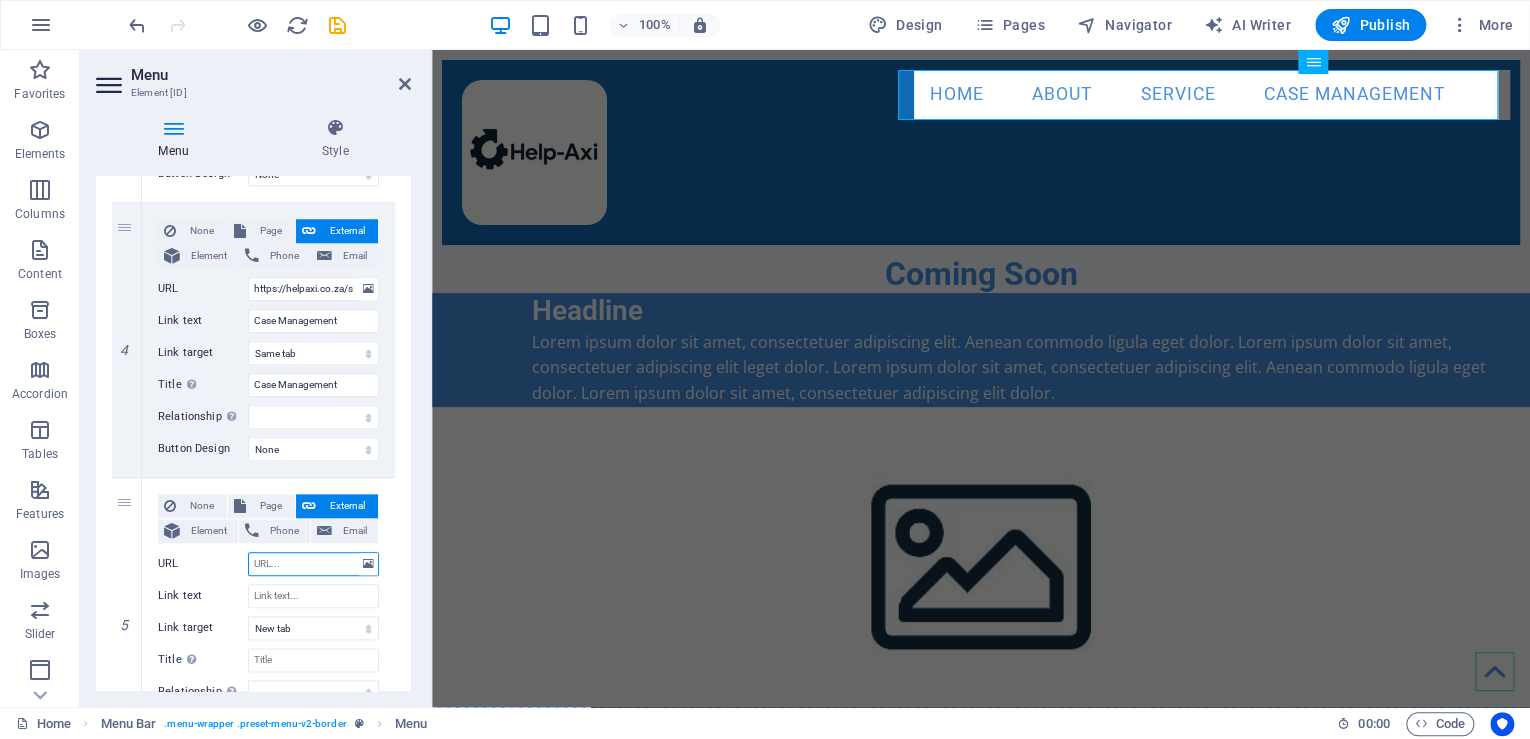 paste on "https://helpaxi.co.za/support.php" 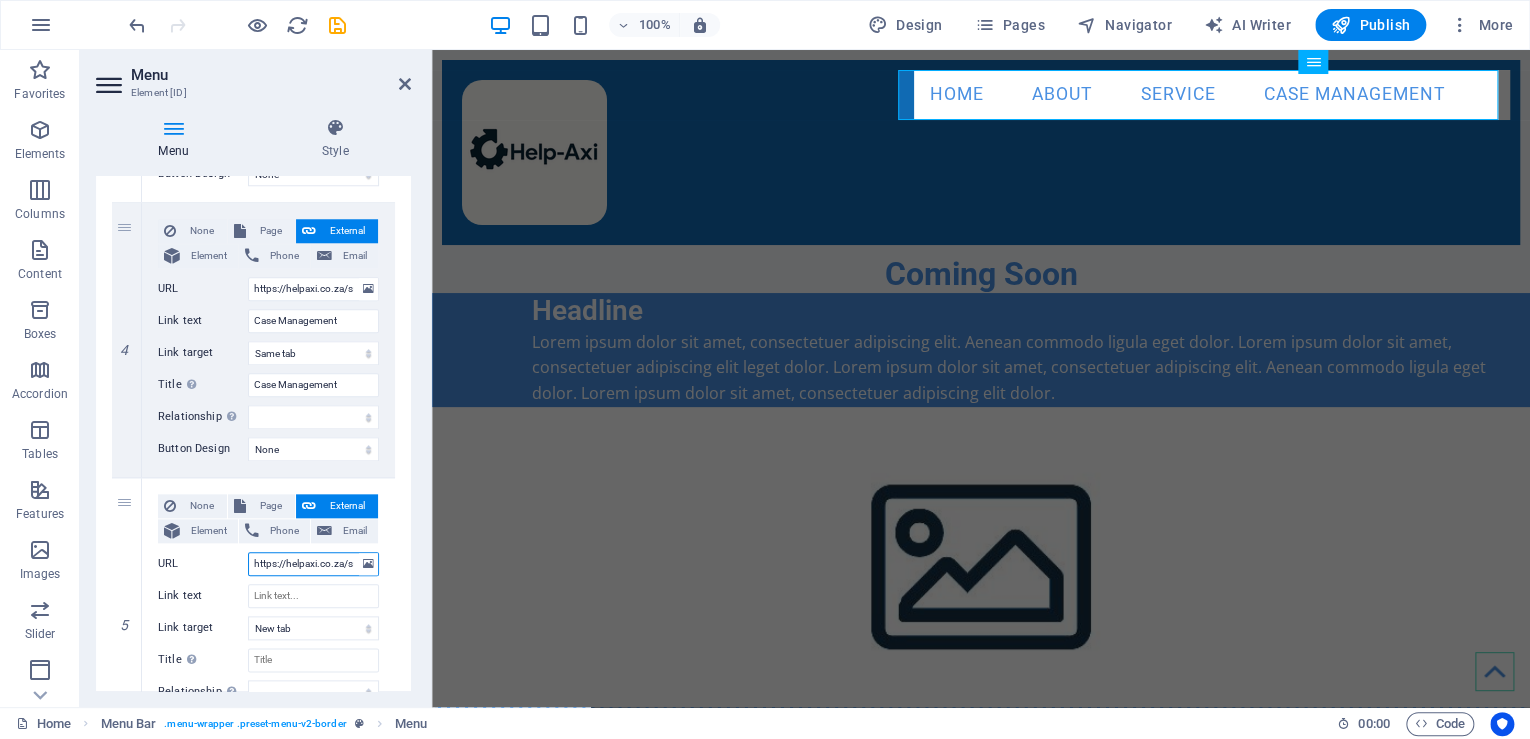 scroll, scrollTop: 0, scrollLeft: 52, axis: horizontal 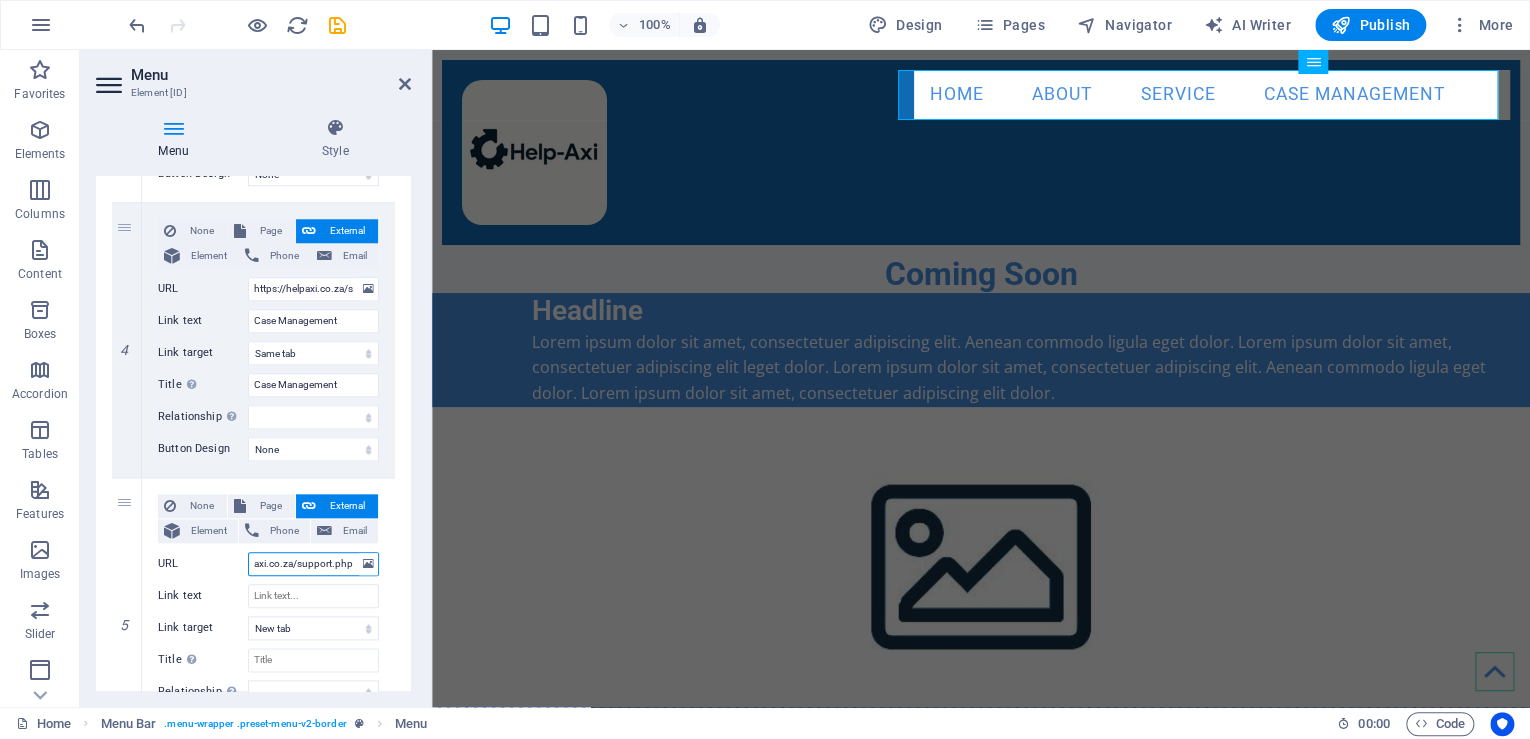 select 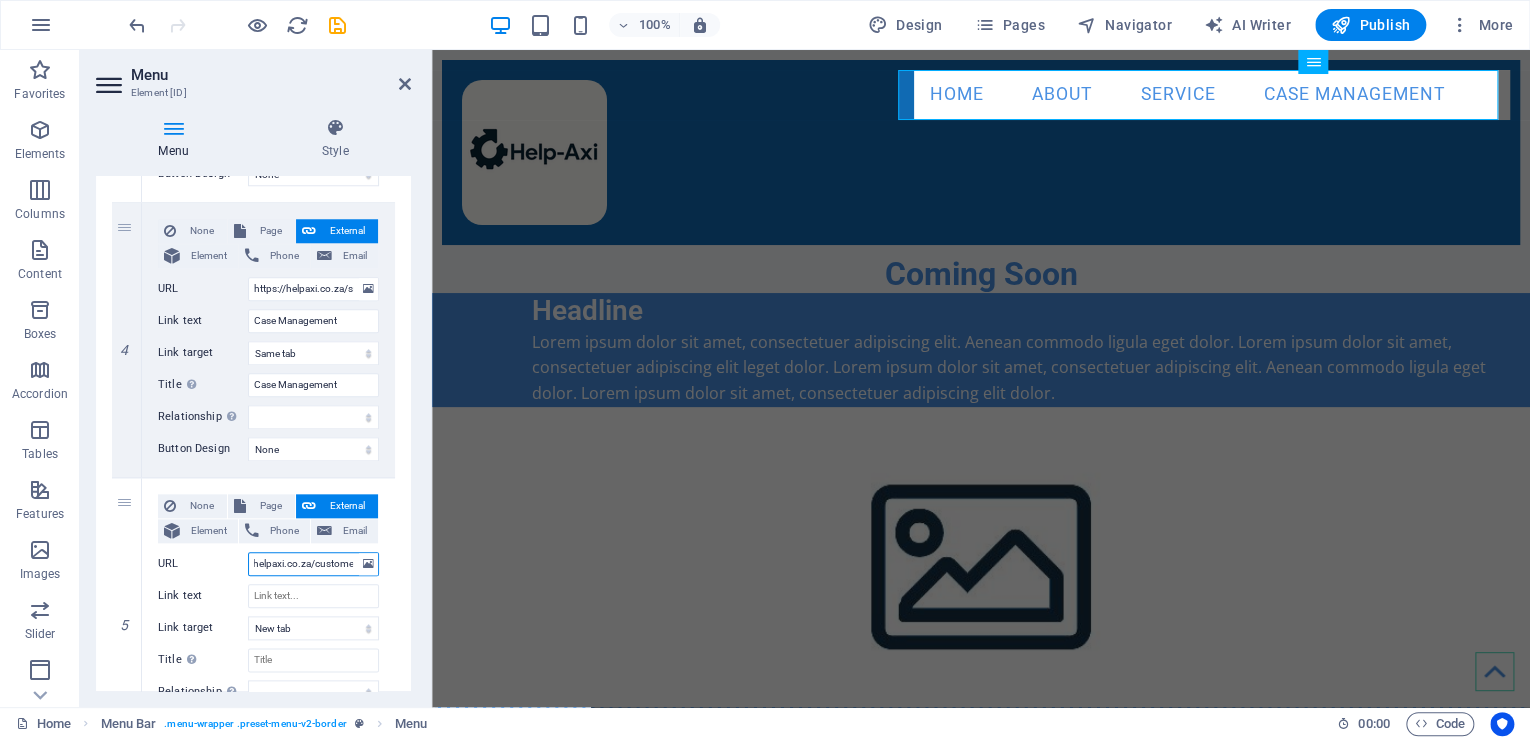 type on "https://helpaxi.co.za/customer.php" 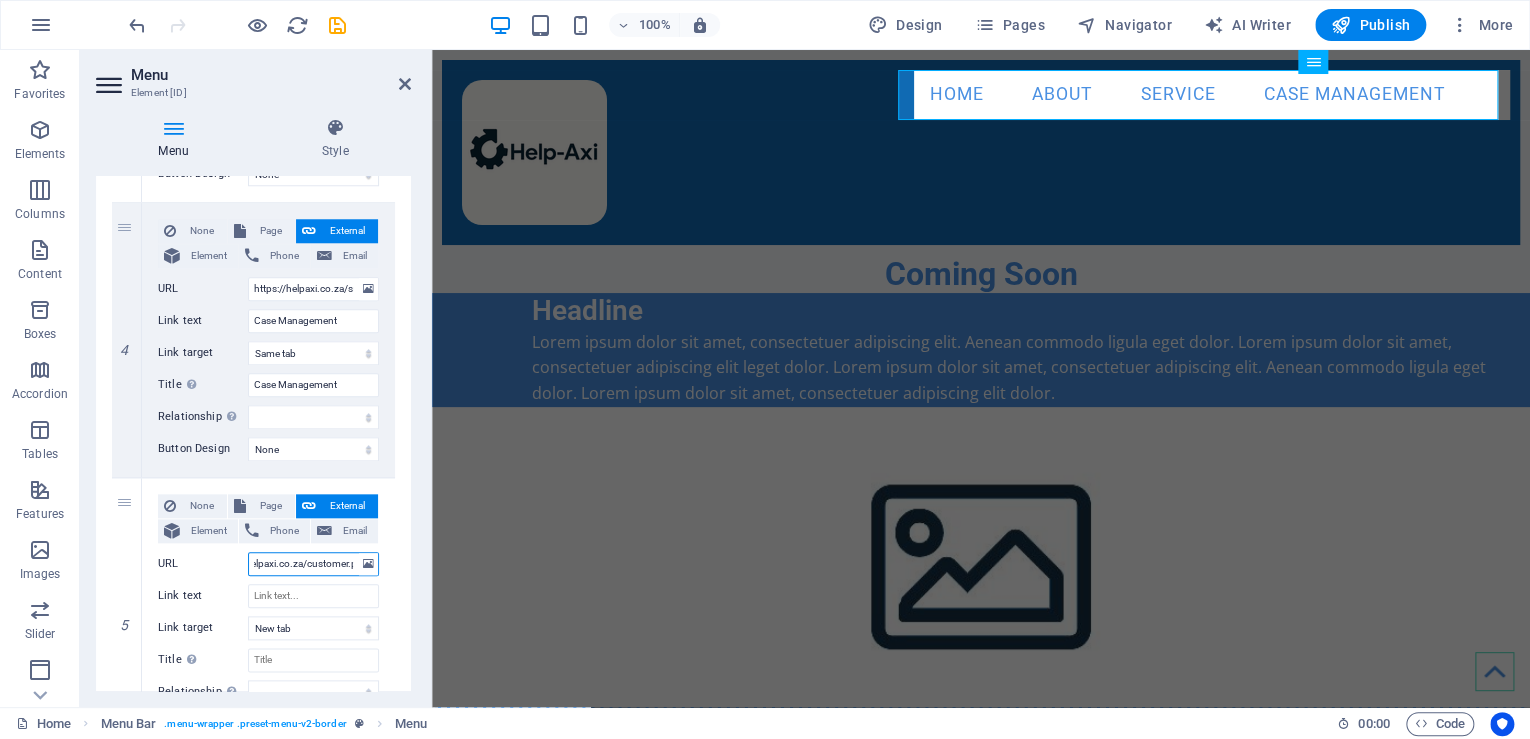 select 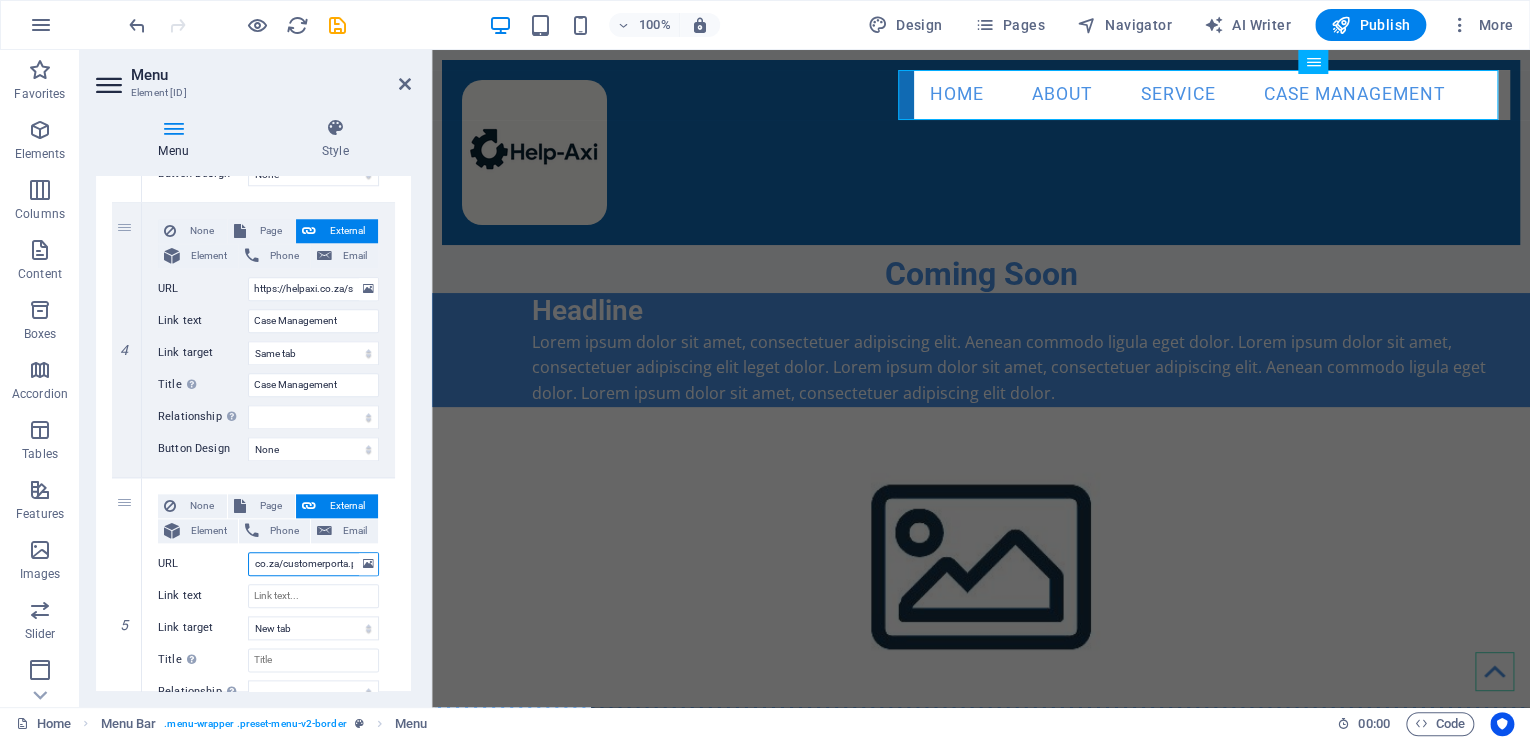 type on "https://helpaxi.co.za/customerportal.php" 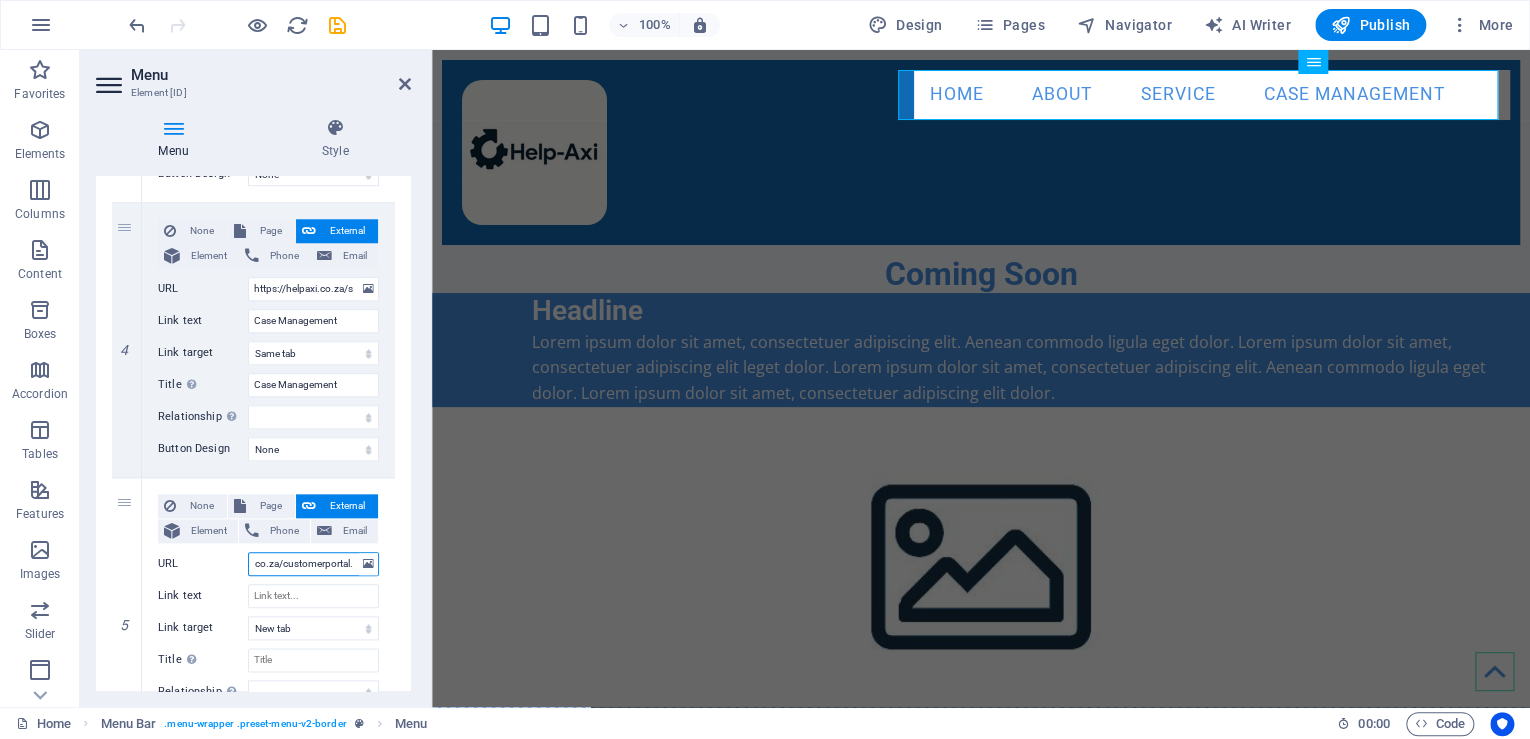 scroll, scrollTop: 0, scrollLeft: 68, axis: horizontal 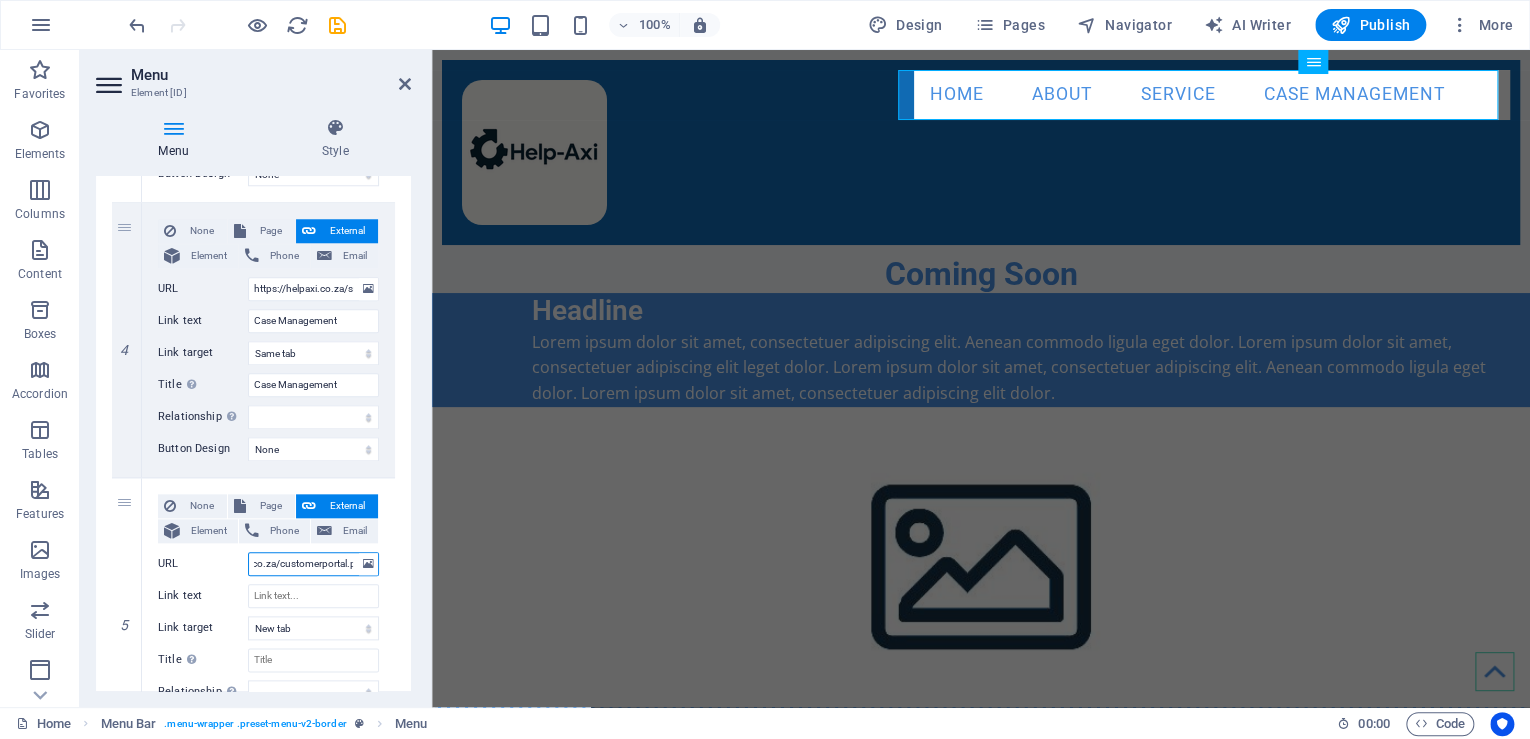 select 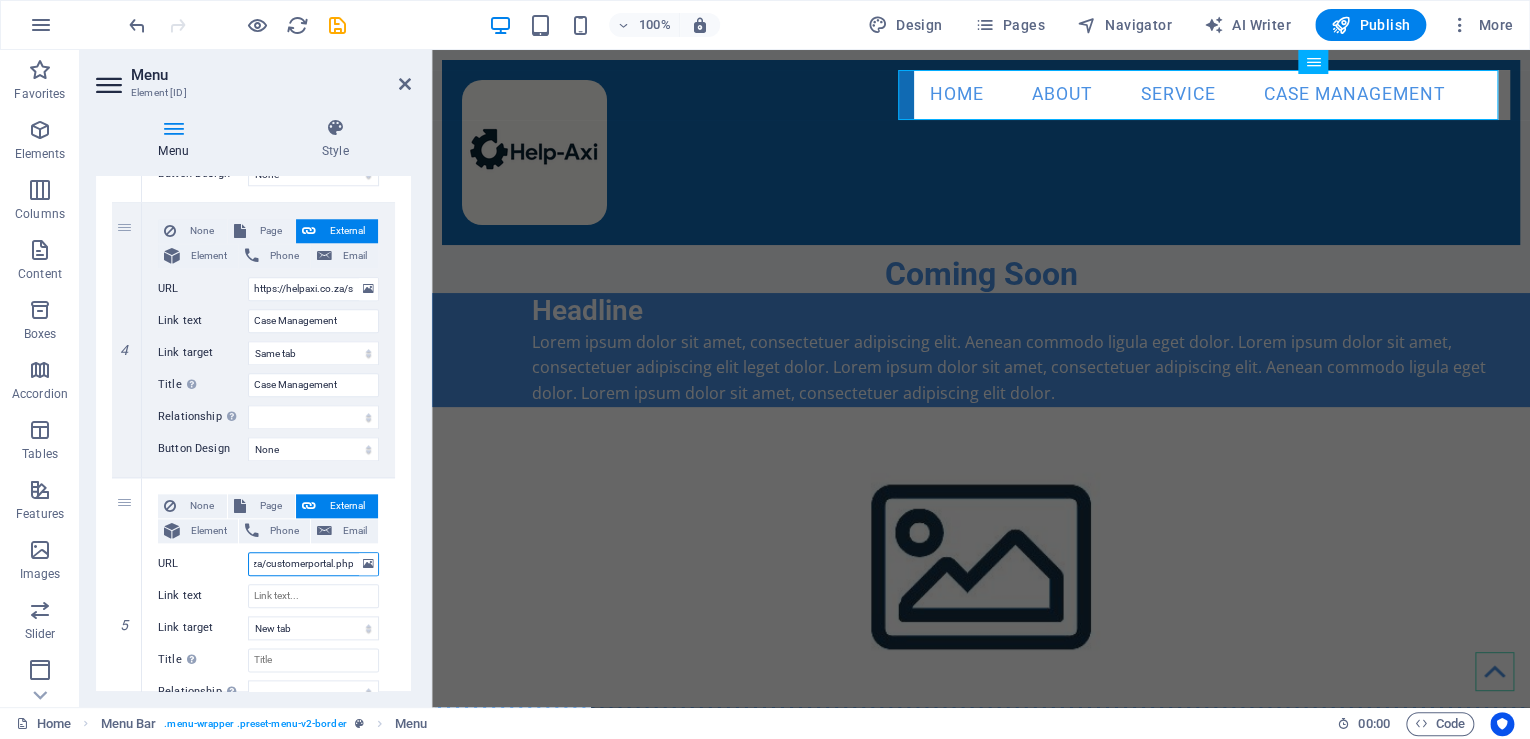 scroll, scrollTop: 0, scrollLeft: 86, axis: horizontal 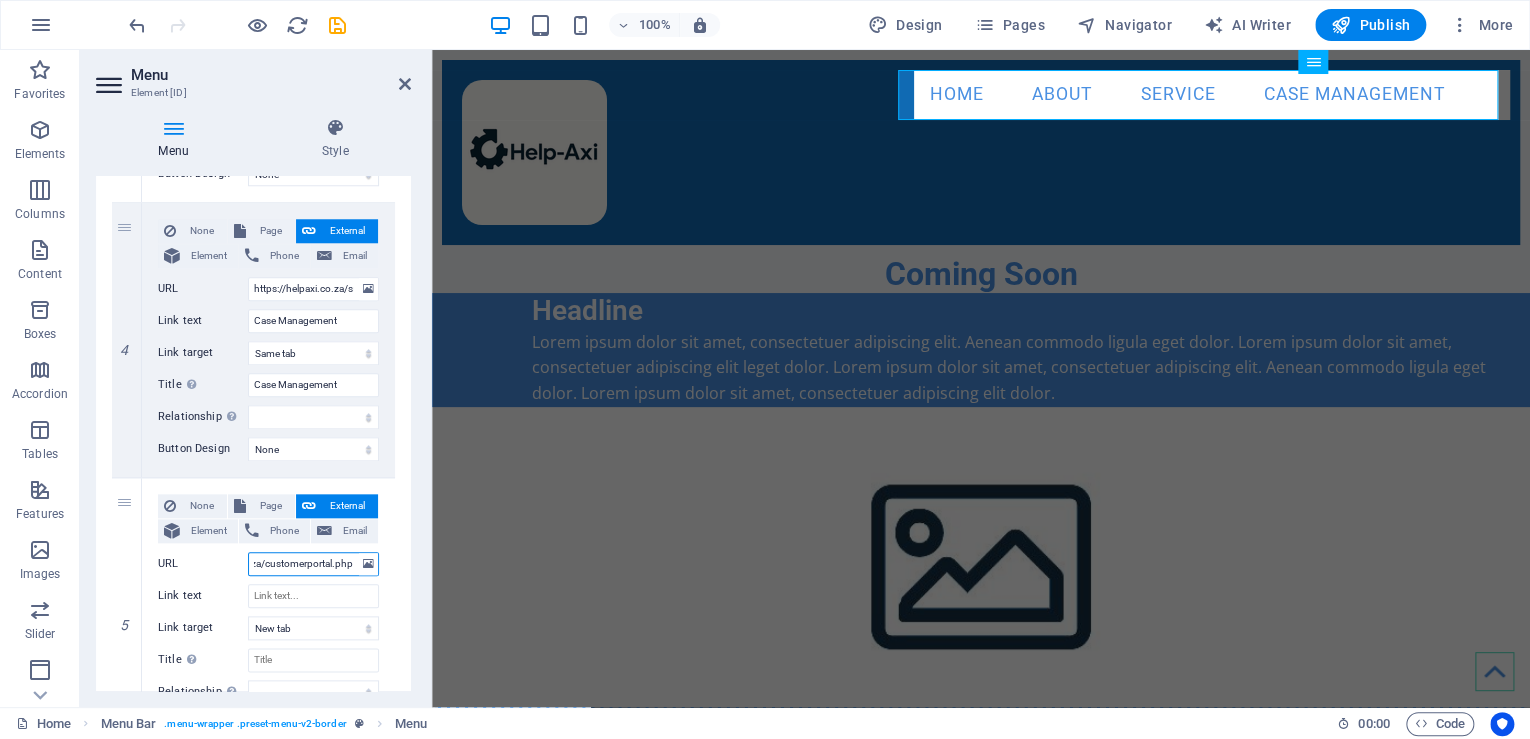 type on "https://helpaxi.co.za/customerportal.php" 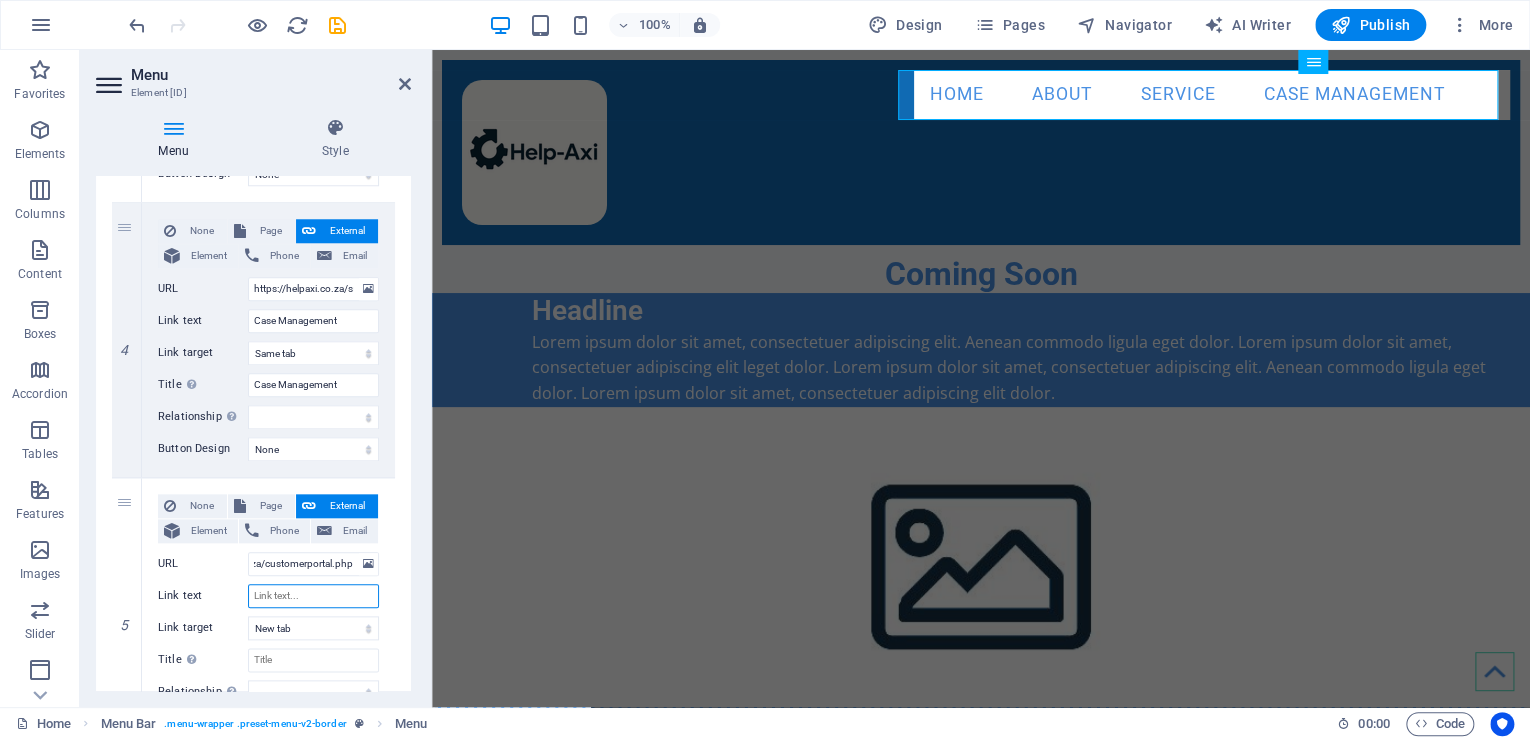 click on "Link text" at bounding box center [313, 596] 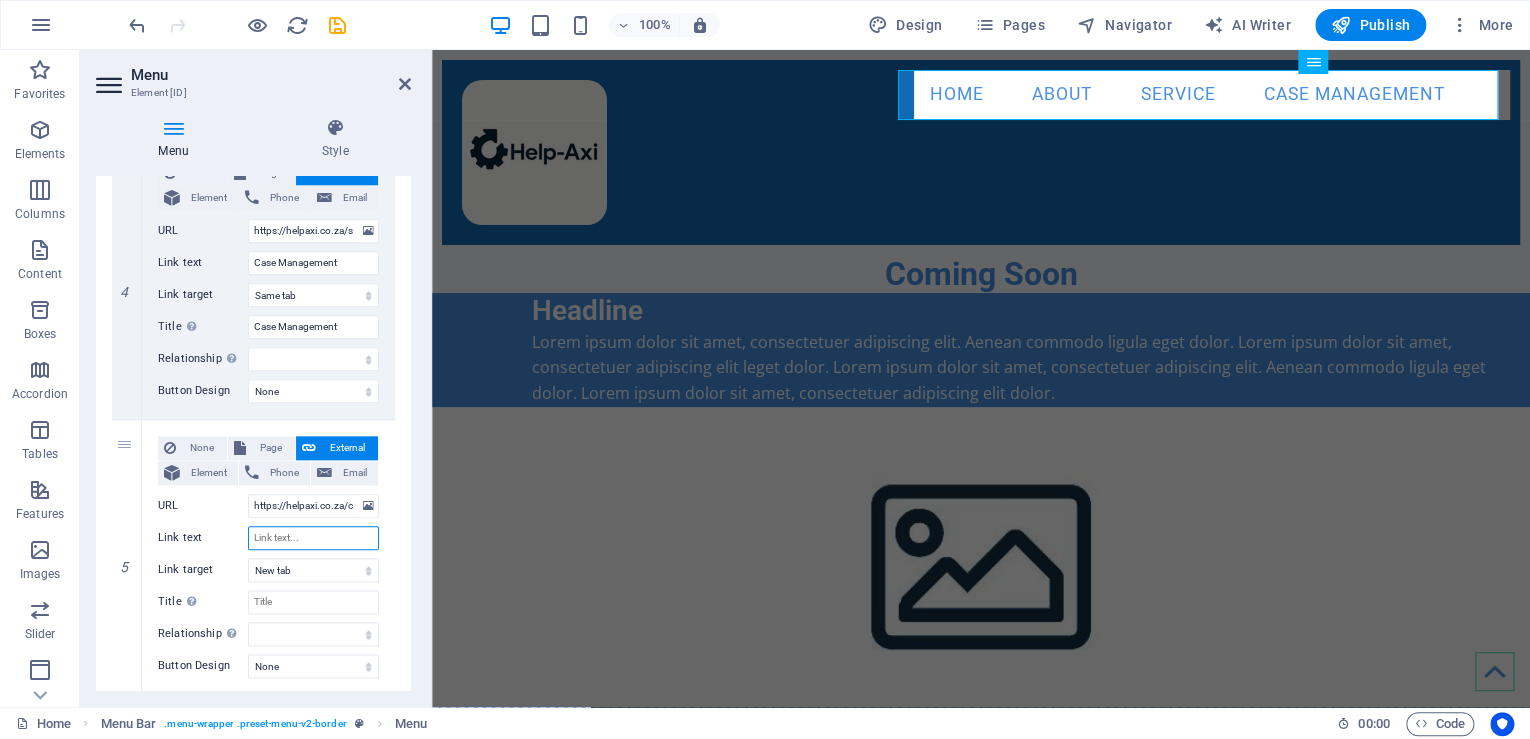 scroll, scrollTop: 1068, scrollLeft: 0, axis: vertical 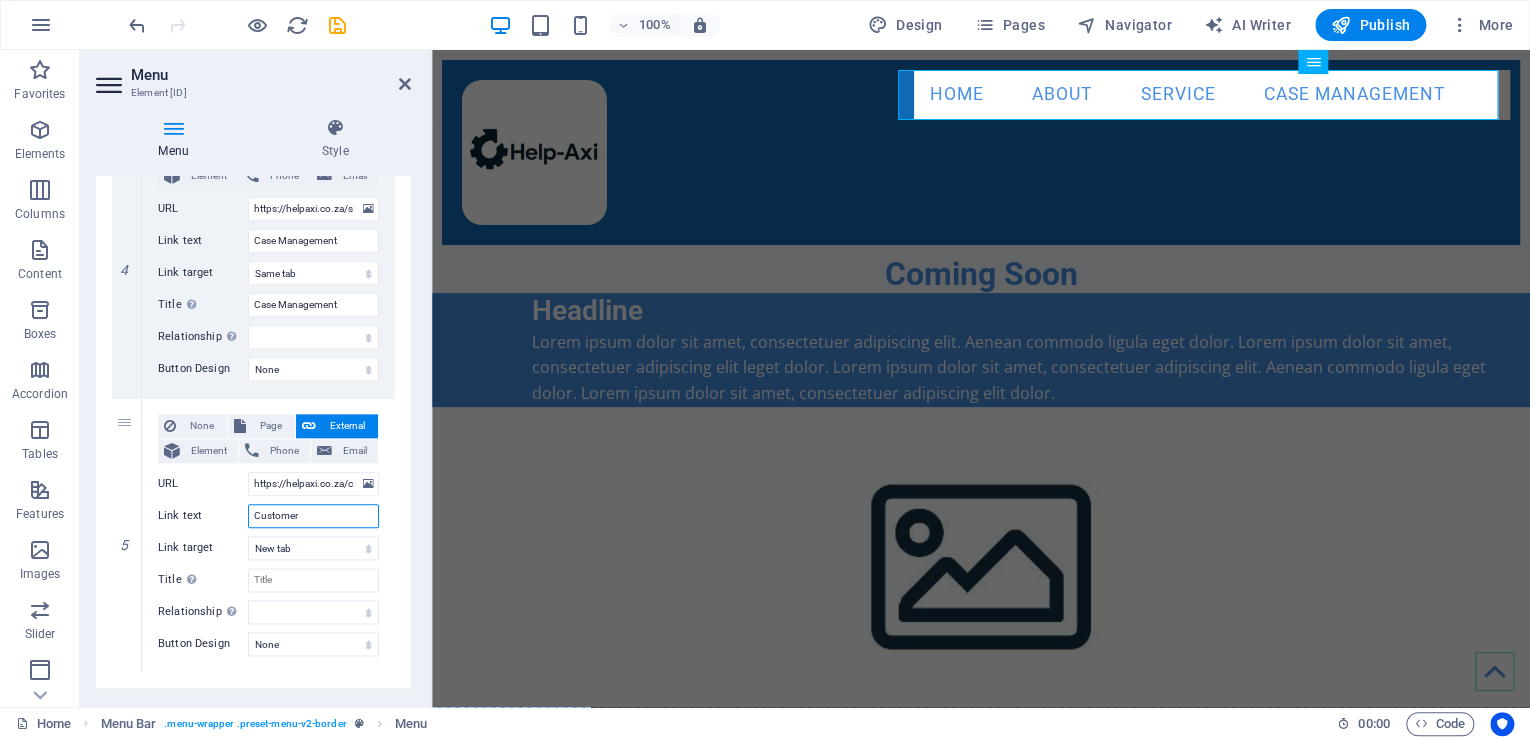 type on "Customer" 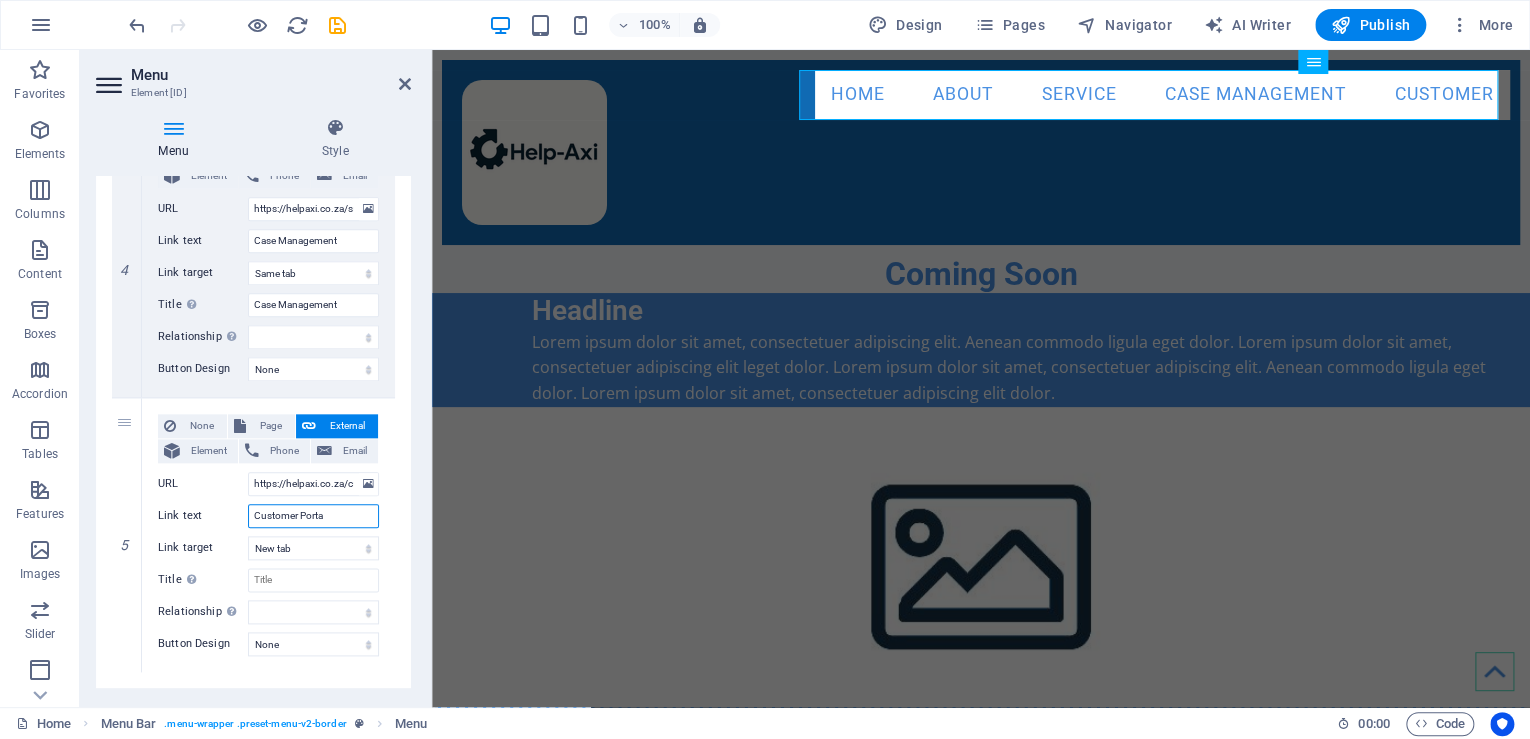type on "Customer Portal" 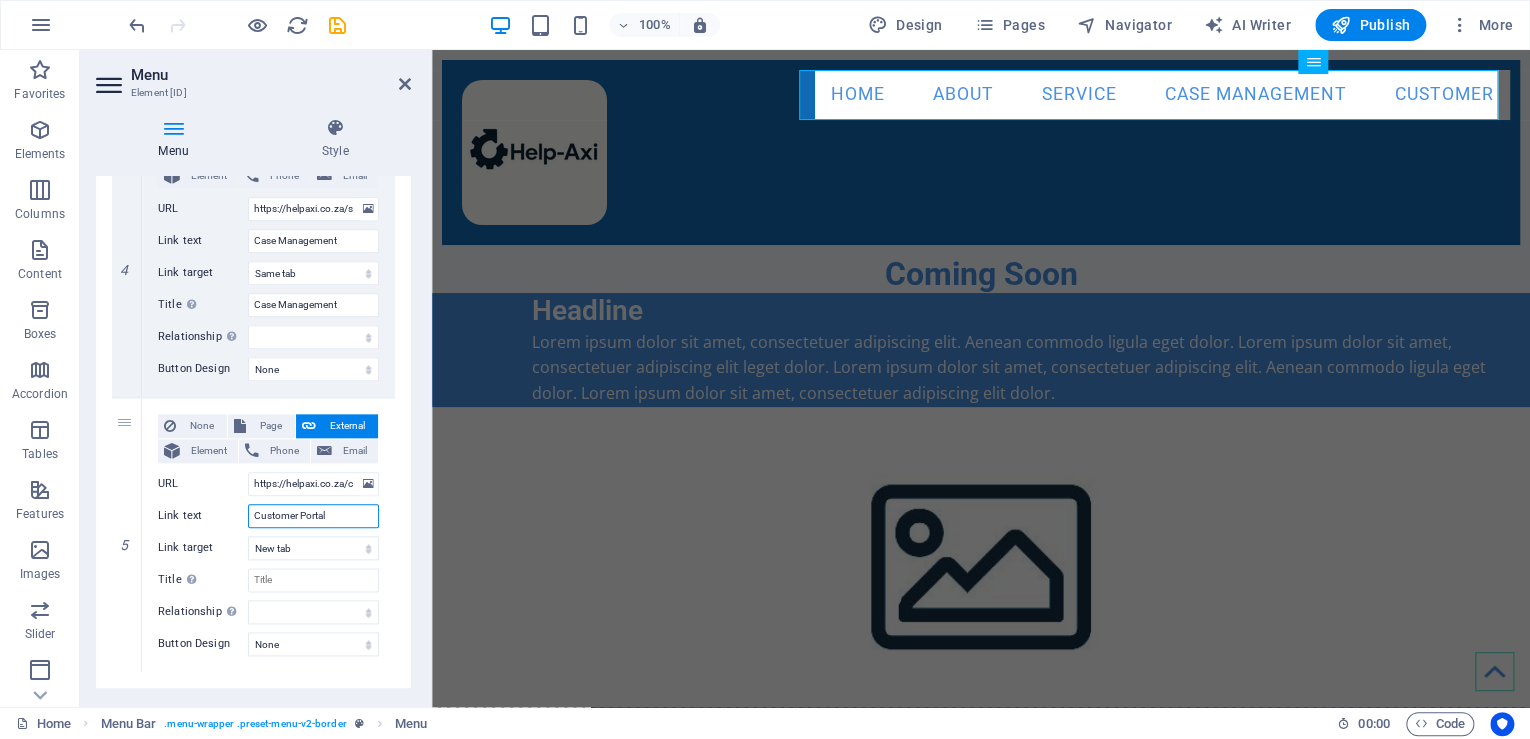 select 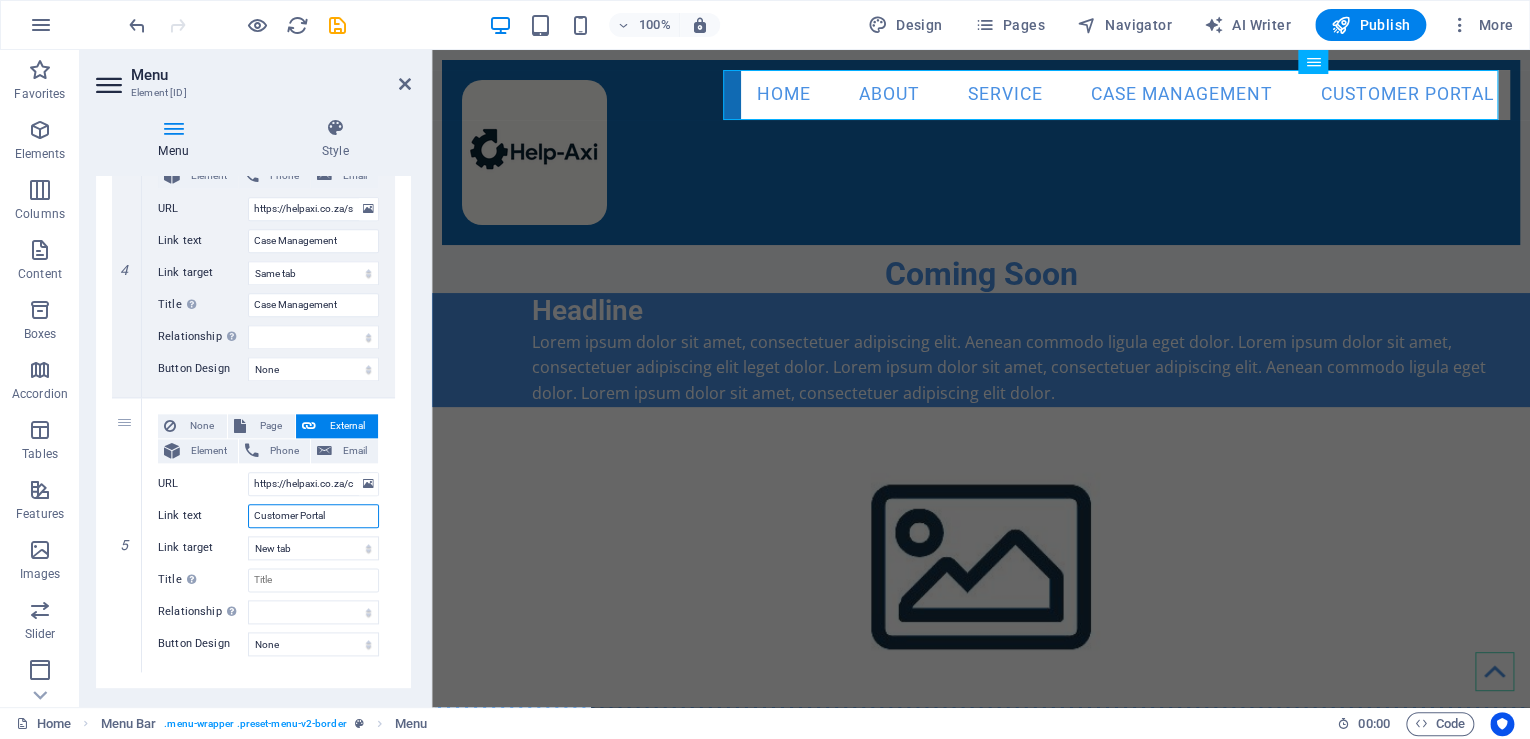 drag, startPoint x: 334, startPoint y: 515, endPoint x: 240, endPoint y: 516, distance: 94.00532 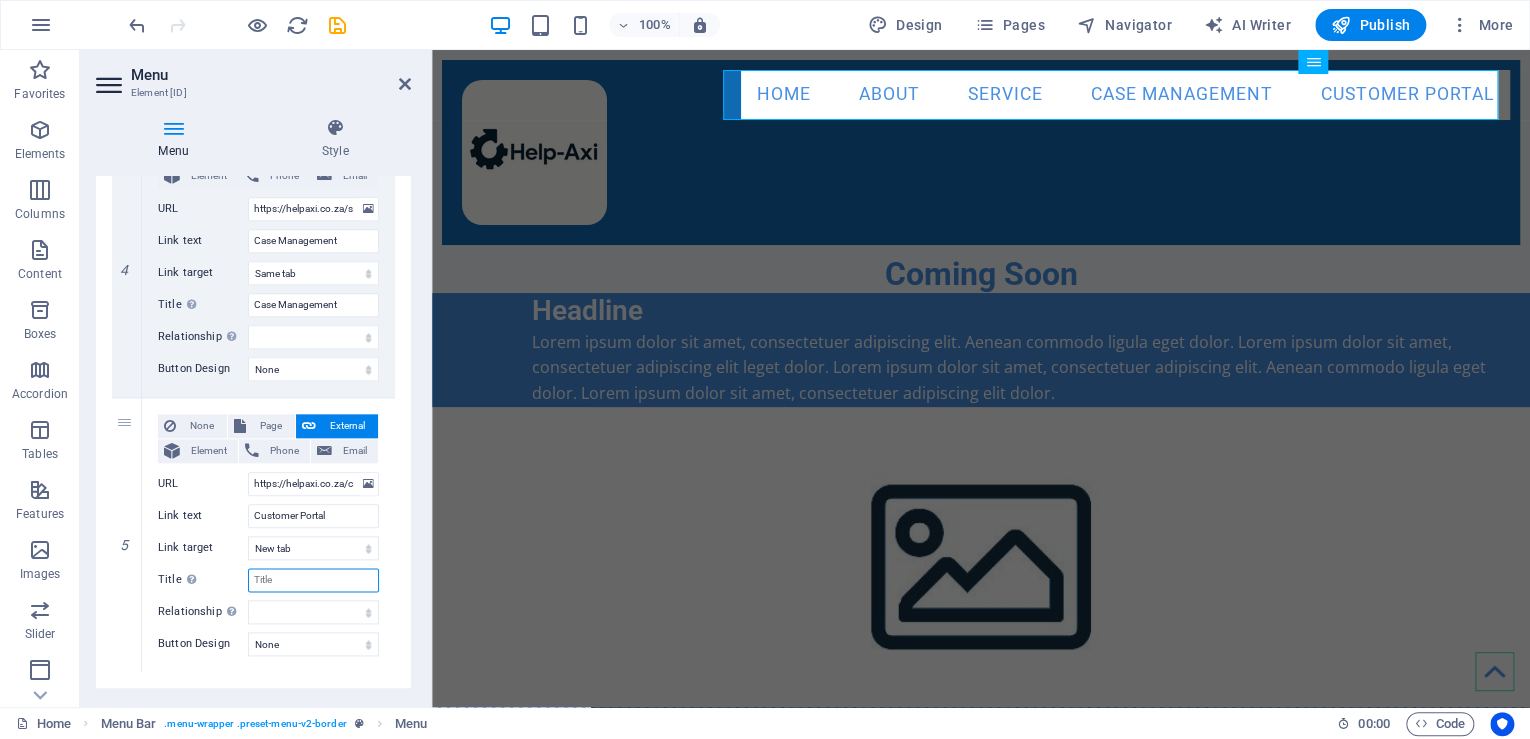 click on "Title Additional link description, should not be the same as the link text. The title is most often shown as a tooltip text when the mouse moves over the element. Leave empty if uncertain." at bounding box center [313, 580] 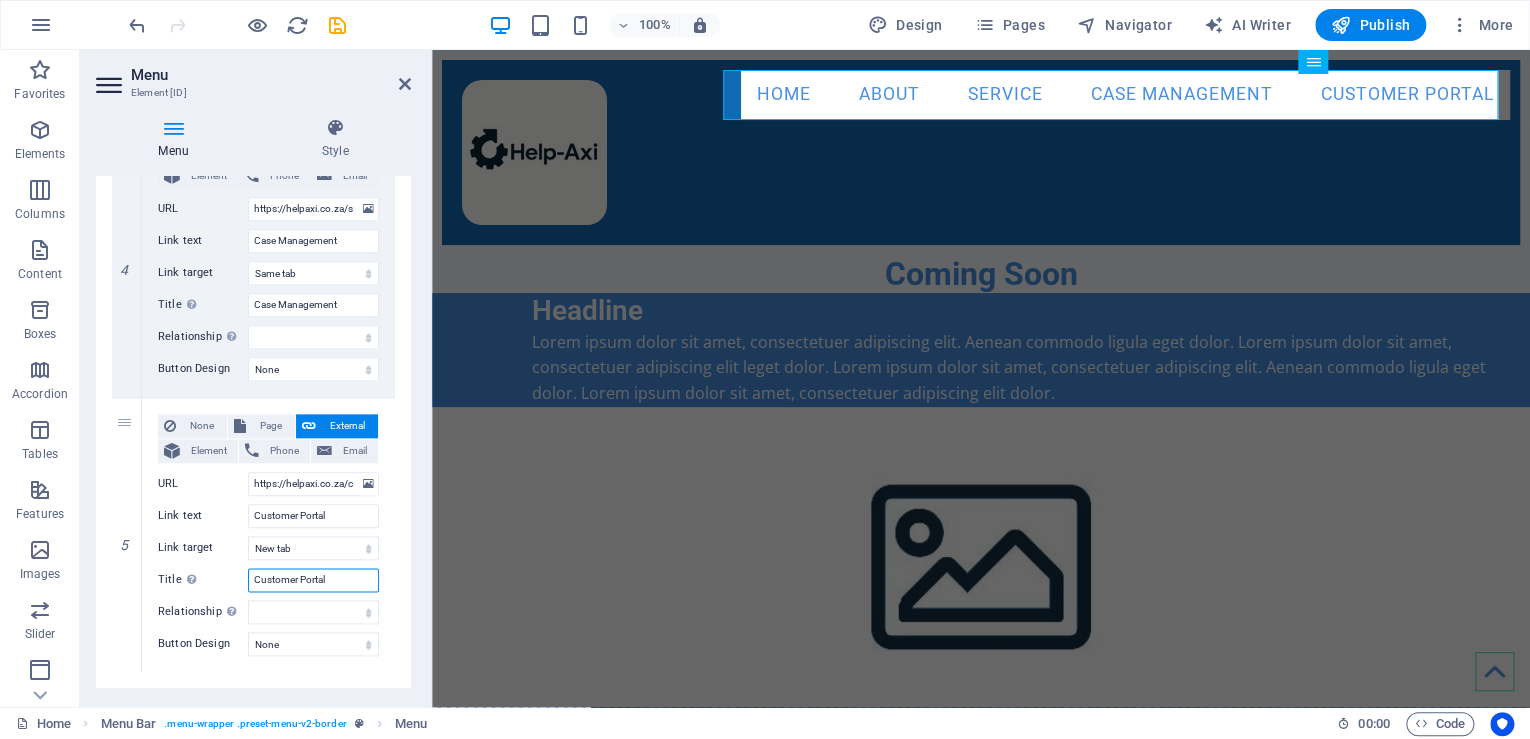 select 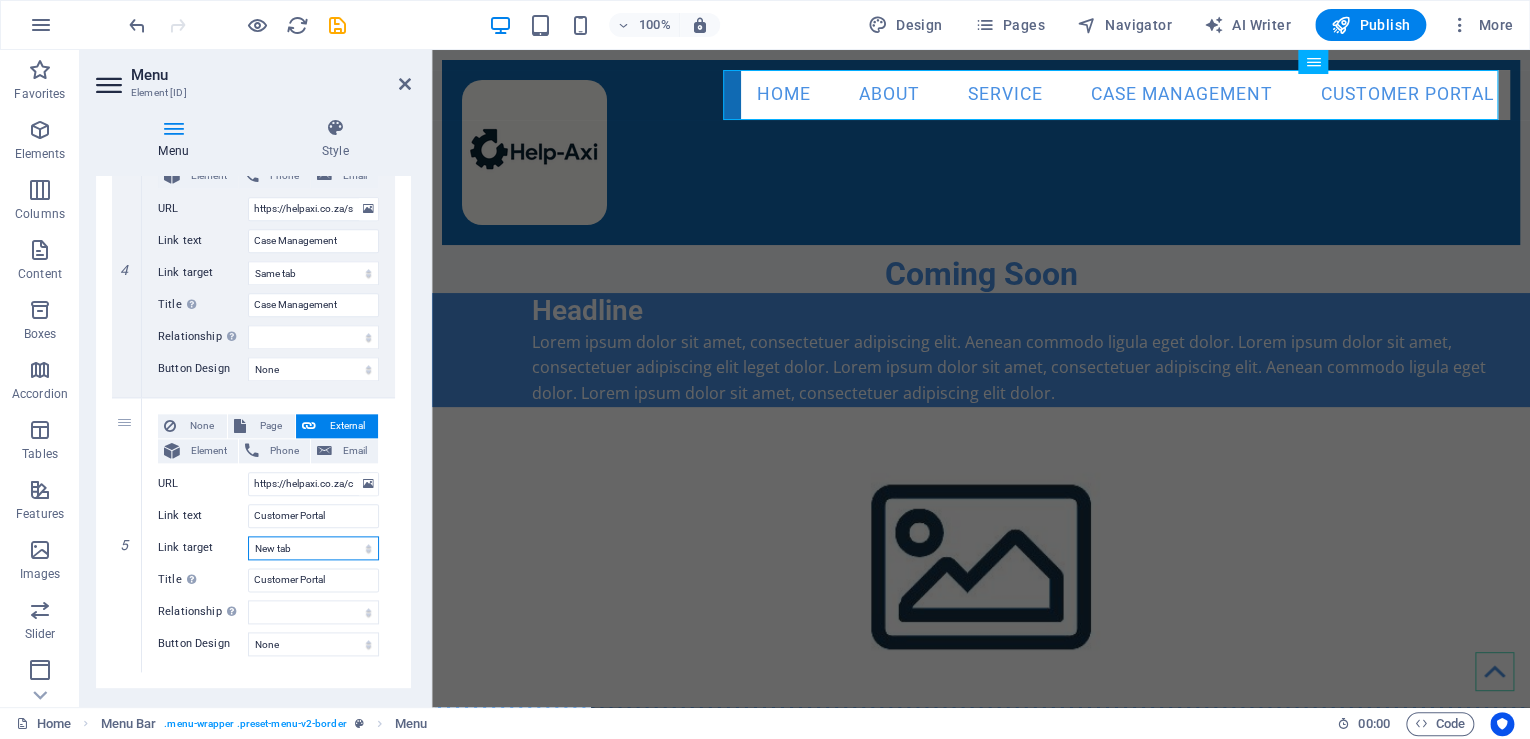 click on "New tab Same tab Overlay" at bounding box center (313, 548) 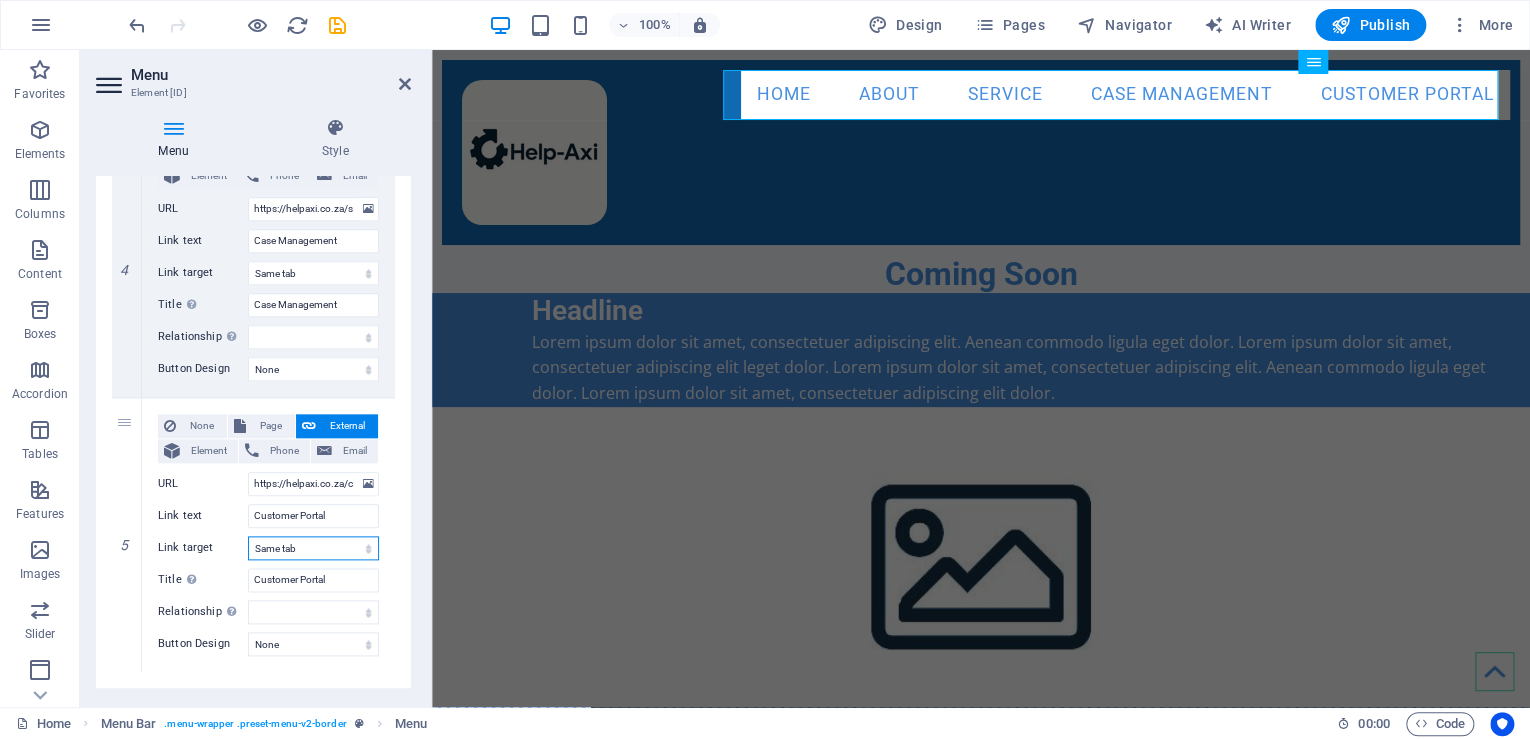 click on "New tab Same tab Overlay" at bounding box center [313, 548] 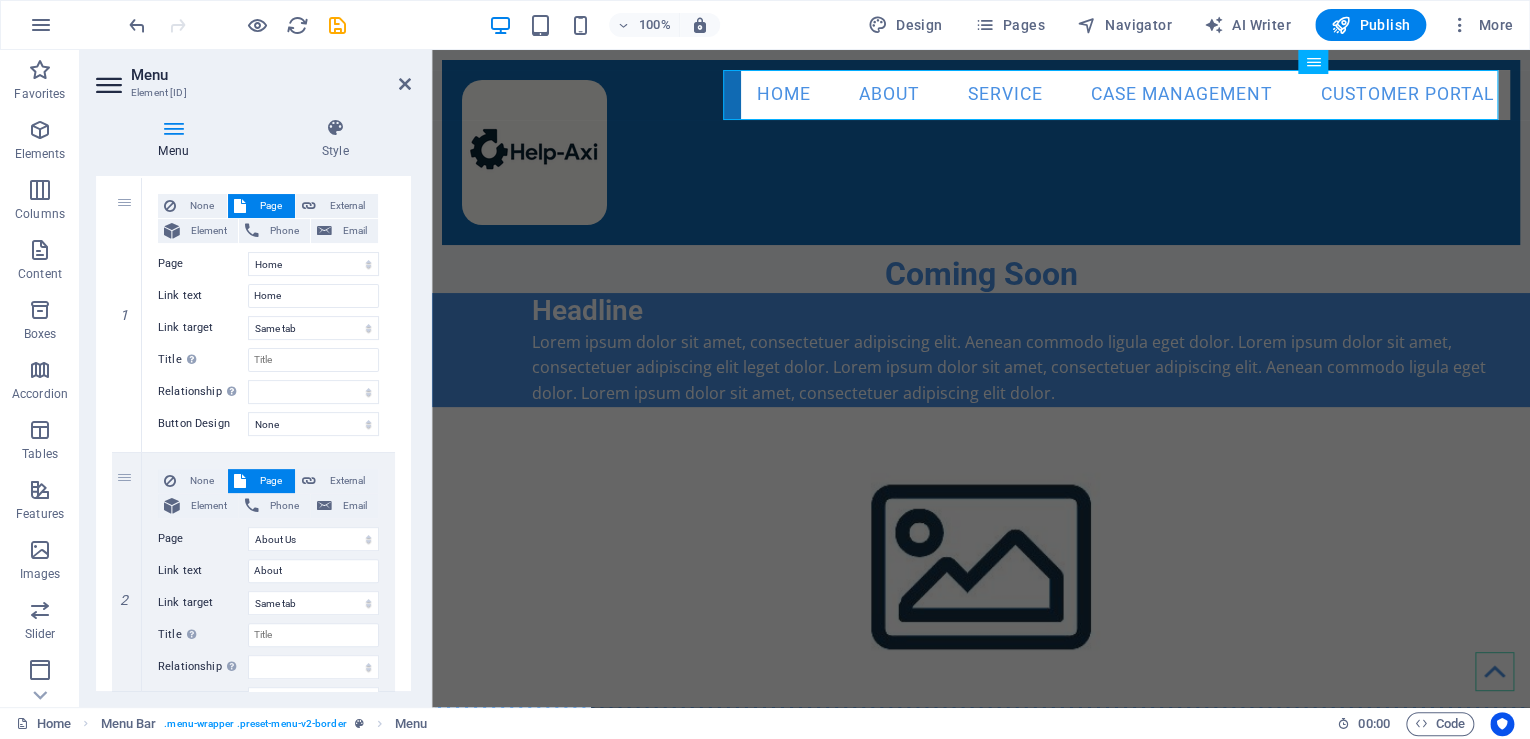 scroll, scrollTop: 0, scrollLeft: 0, axis: both 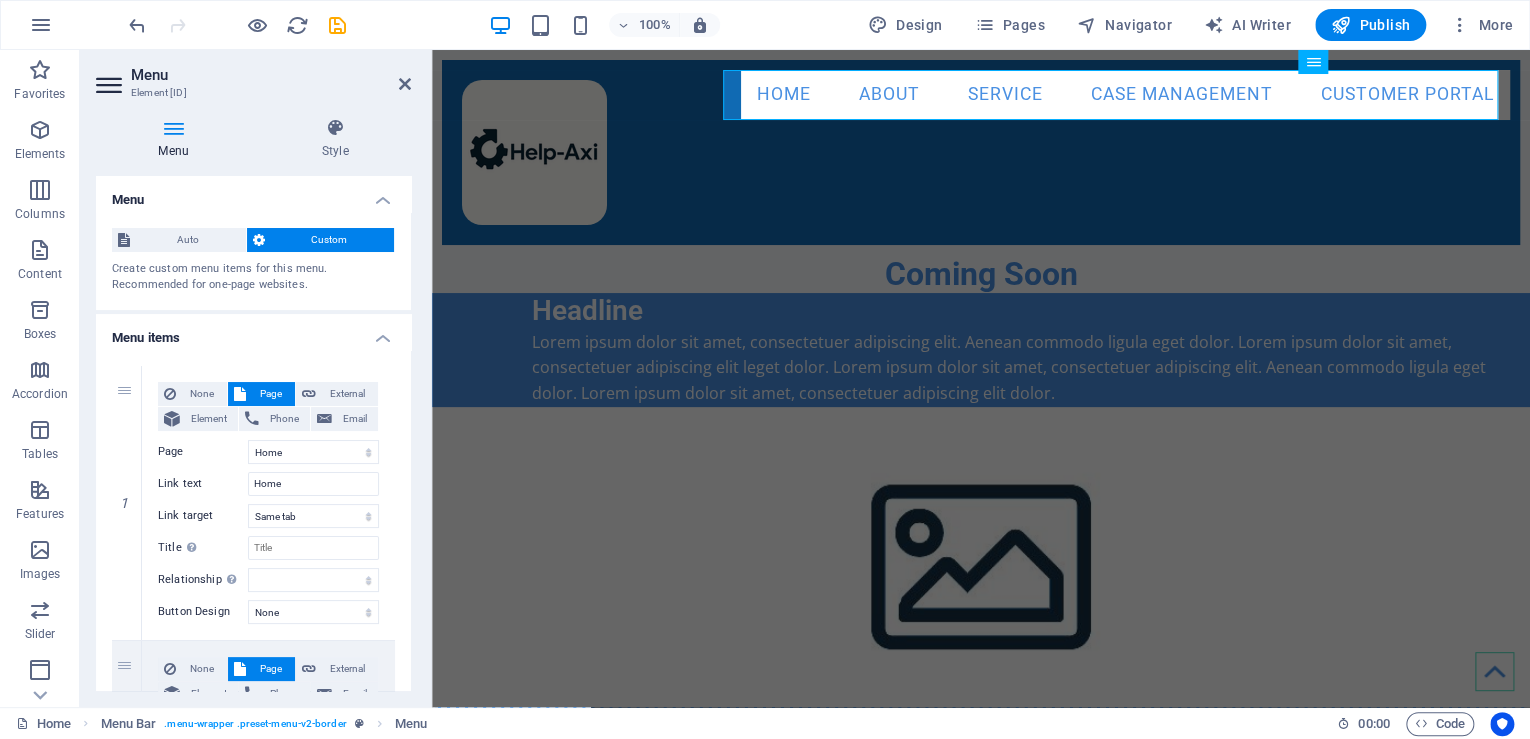 click at bounding box center (335, 128) 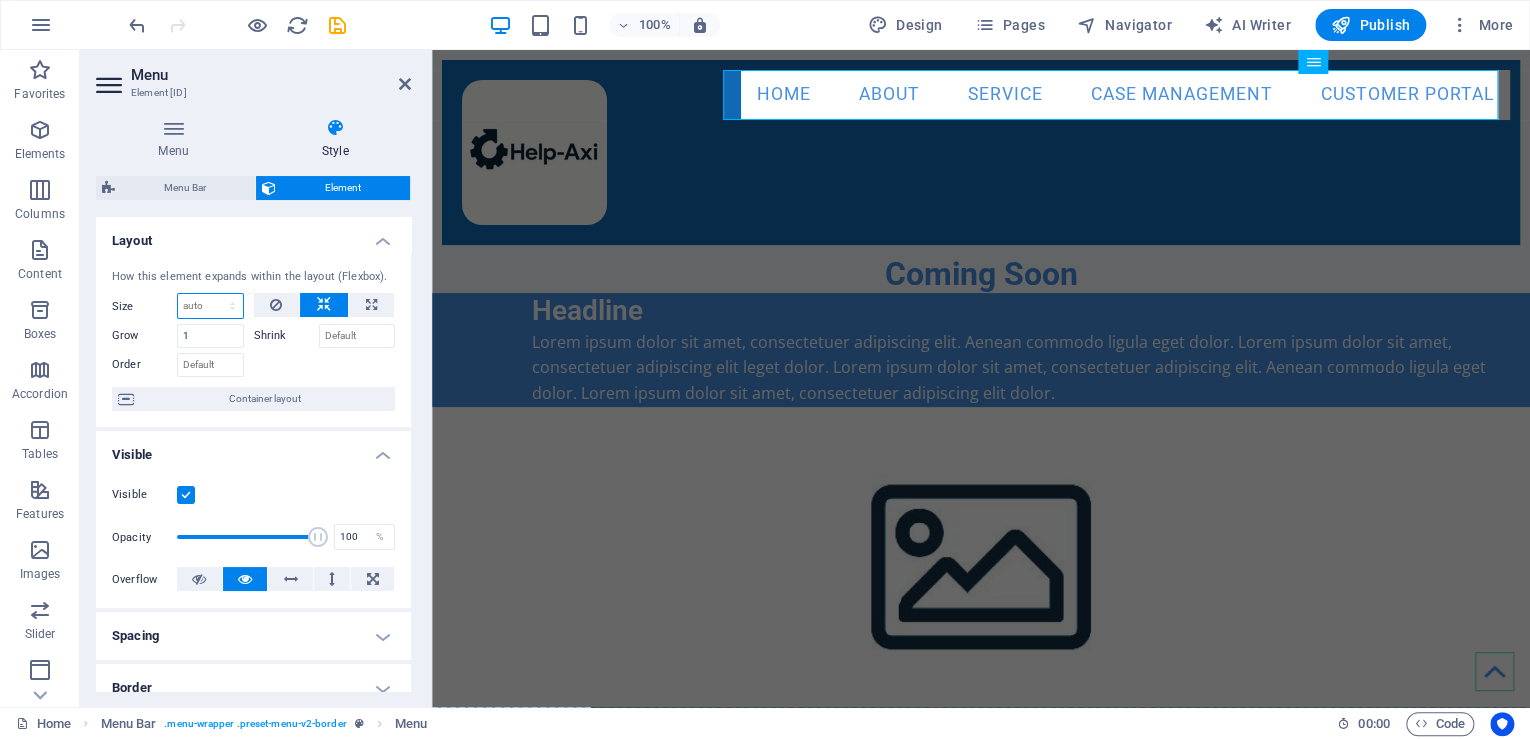 click on "Default auto px % 1/1 1/2 1/3 1/4 1/5 1/6 1/7 1/8 1/9 1/10" at bounding box center [210, 306] 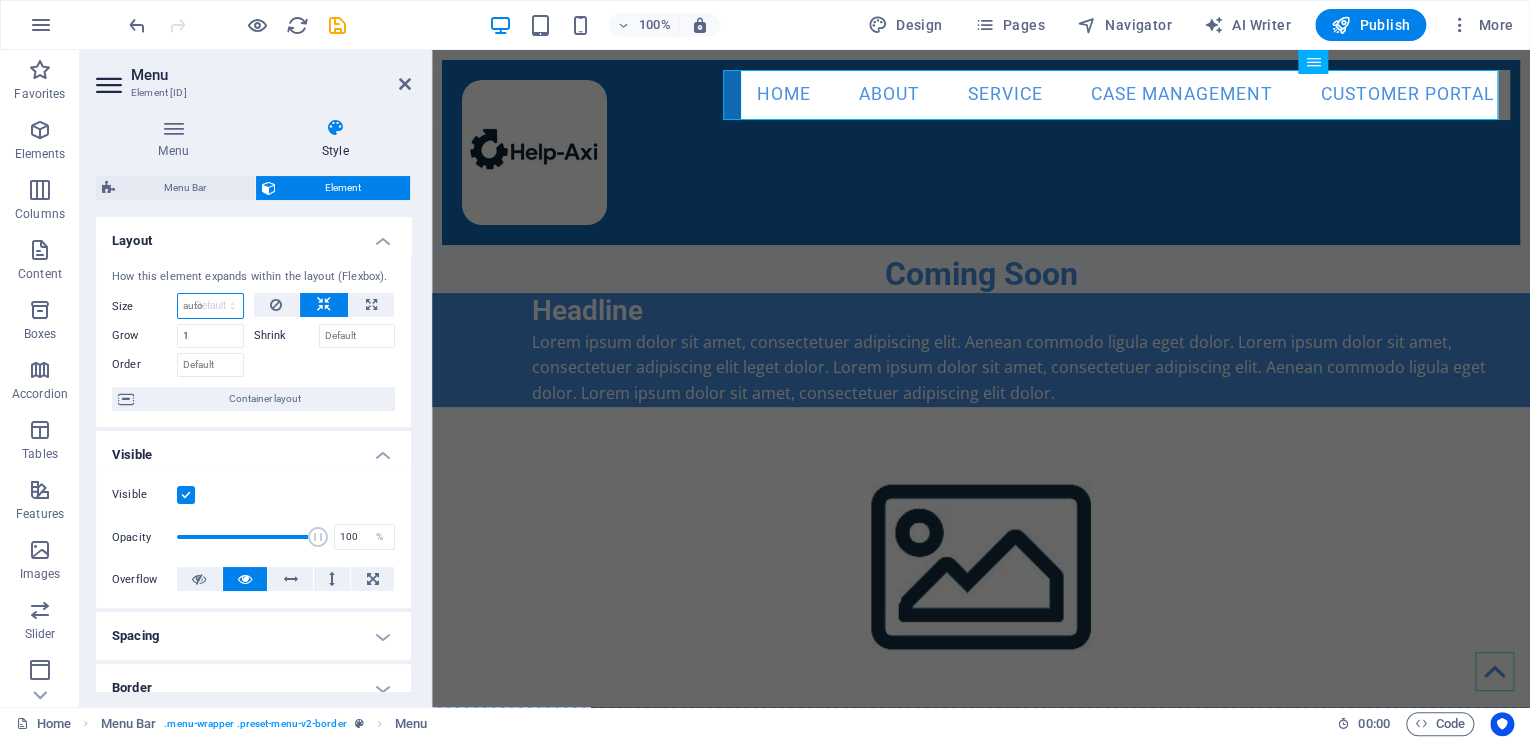 click on "Default auto px % 1/1 1/2 1/3 1/4 1/5 1/6 1/7 1/8 1/9 1/10" at bounding box center (210, 306) 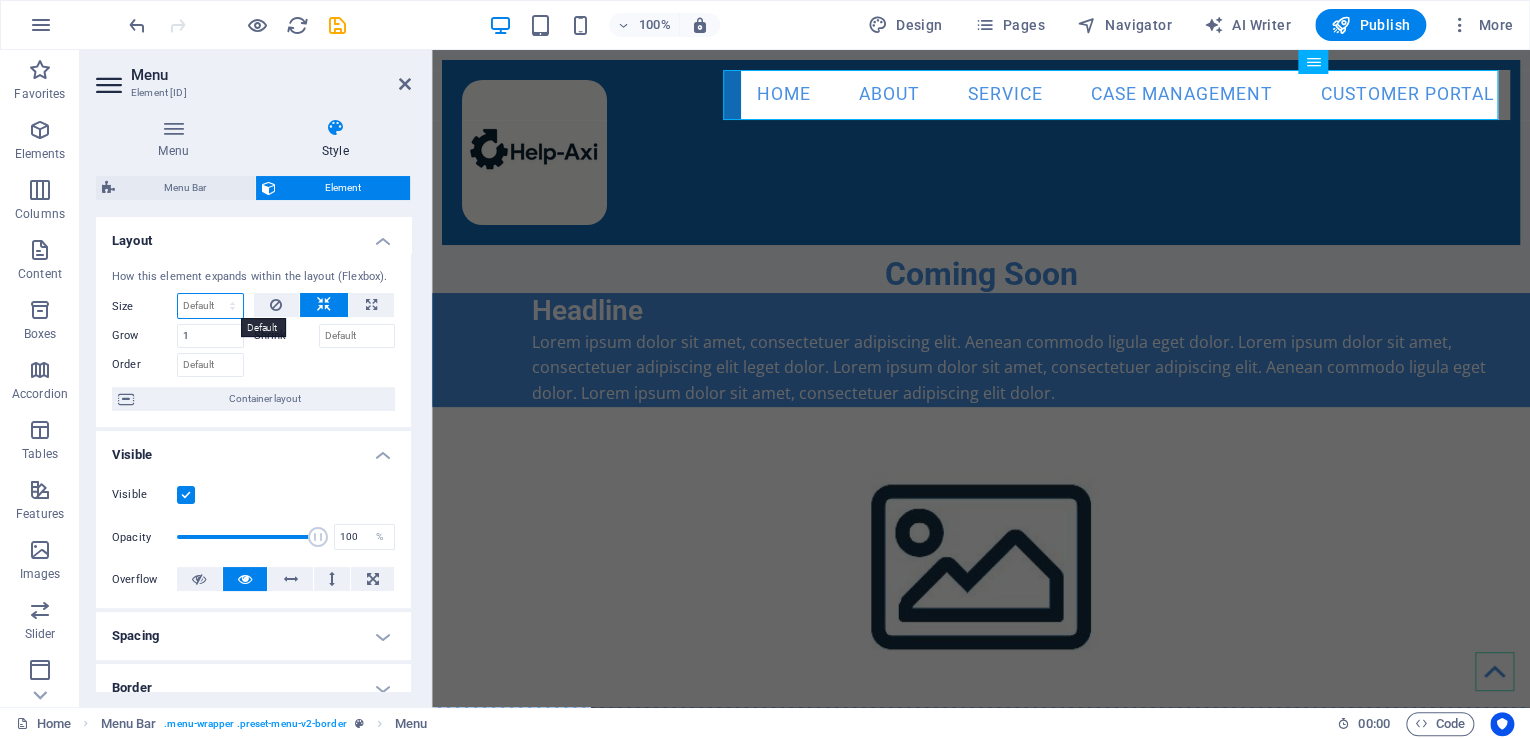 click on "Default auto px % 1/1 1/2 1/3 1/4 1/5 1/6 1/7 1/8 1/9 1/10" at bounding box center (210, 306) 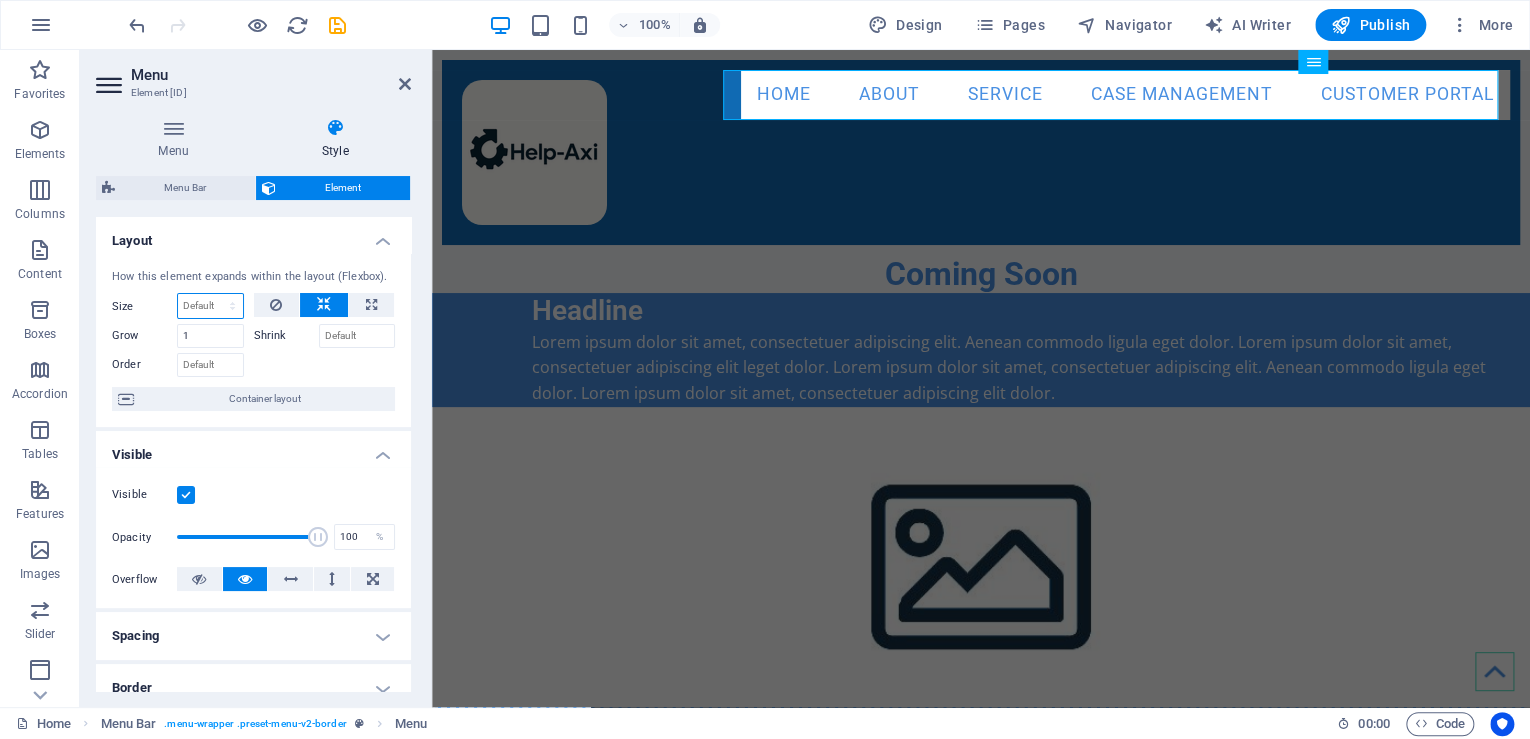 select on "px" 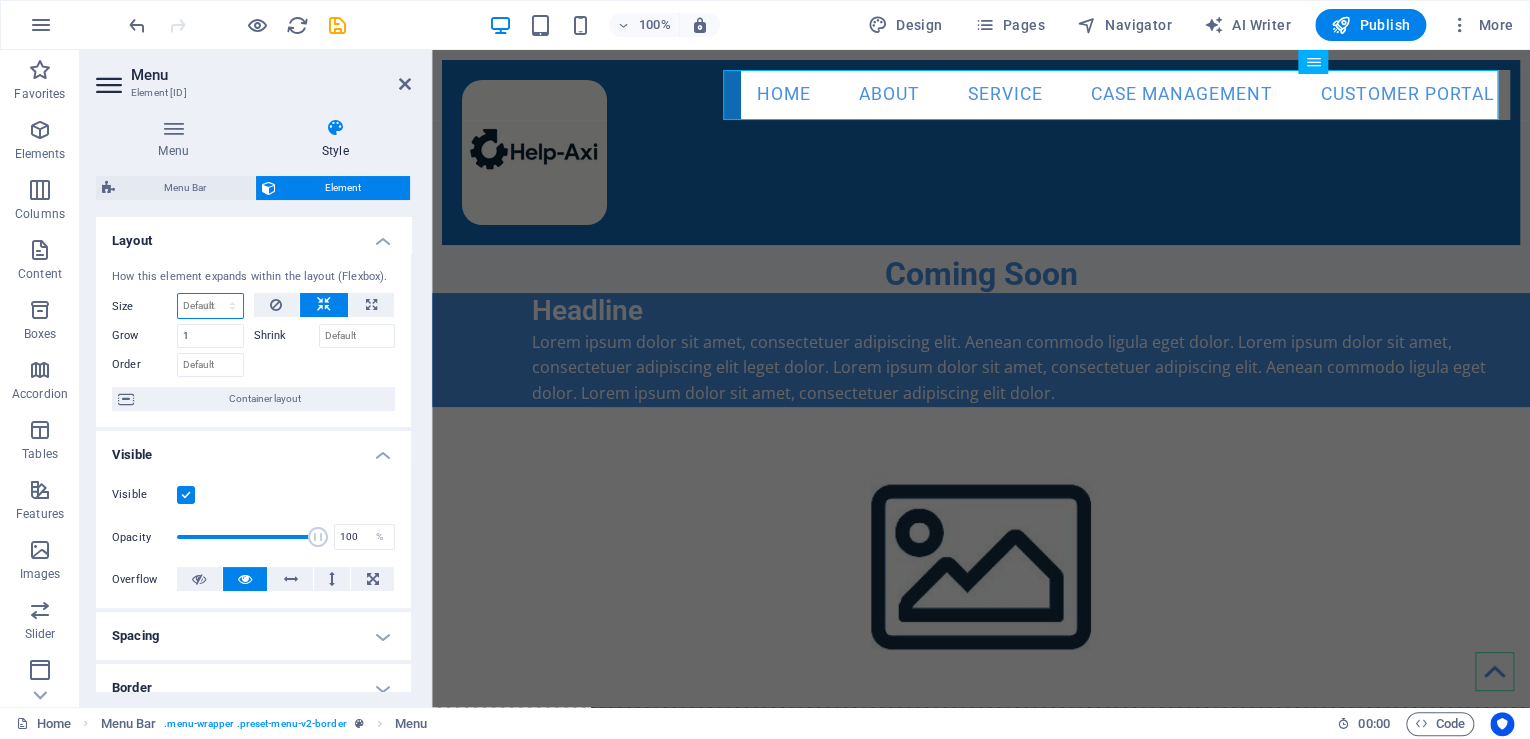 click on "Default auto px % 1/1 1/2 1/3 1/4 1/5 1/6 1/7 1/8 1/9 1/10" at bounding box center [210, 306] 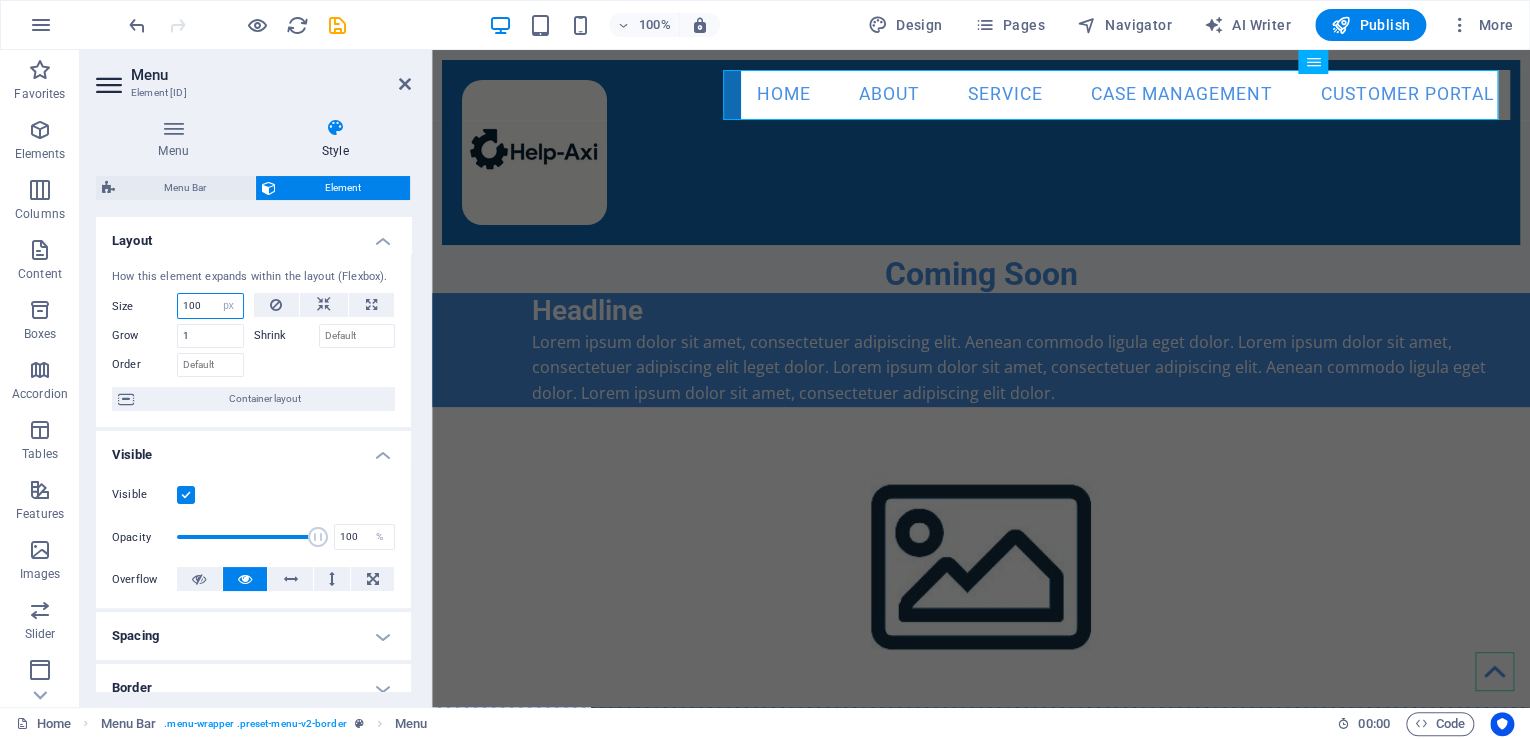 type on "100" 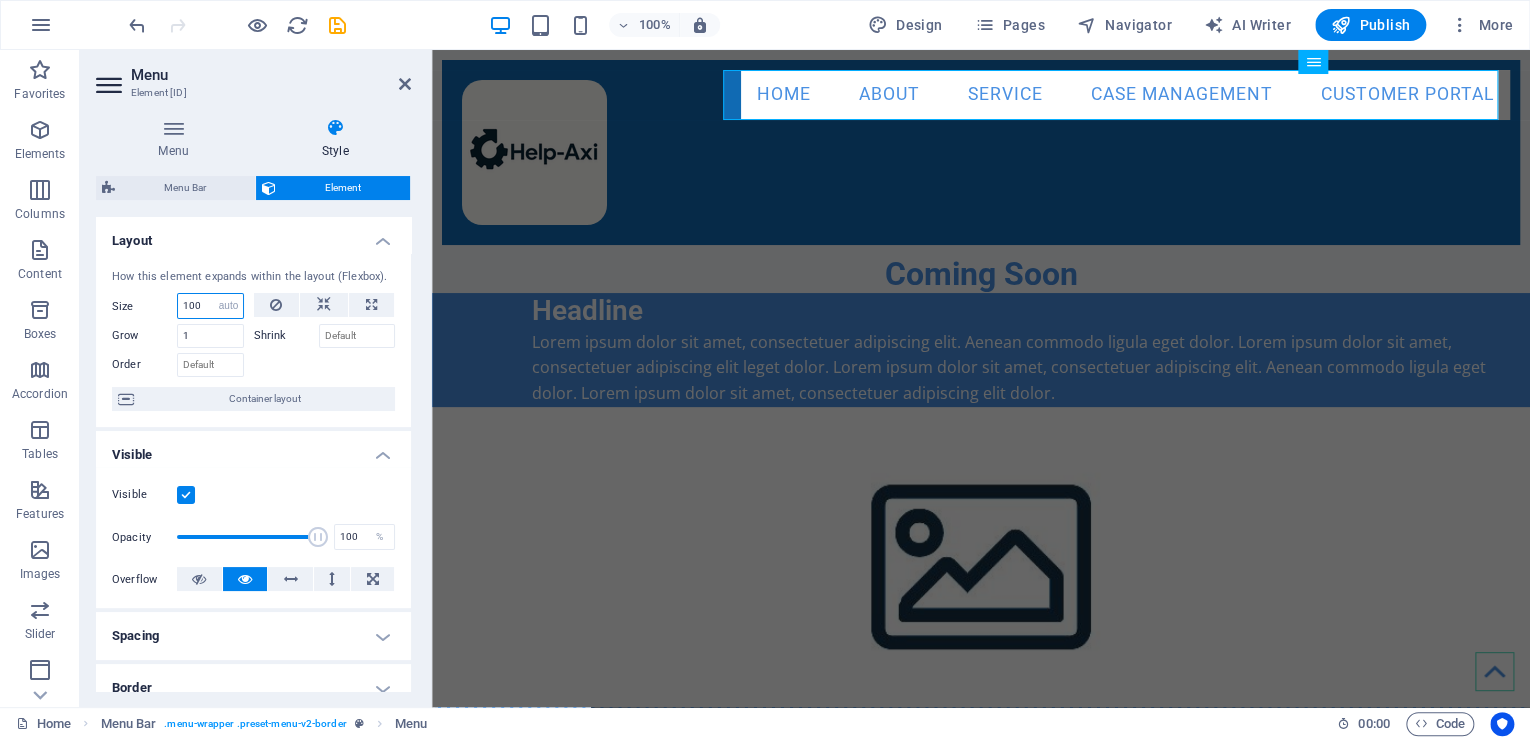 click on "Default auto px % 1/1 1/2 1/3 1/4 1/5 1/6 1/7 1/8 1/9 1/10" at bounding box center [229, 306] 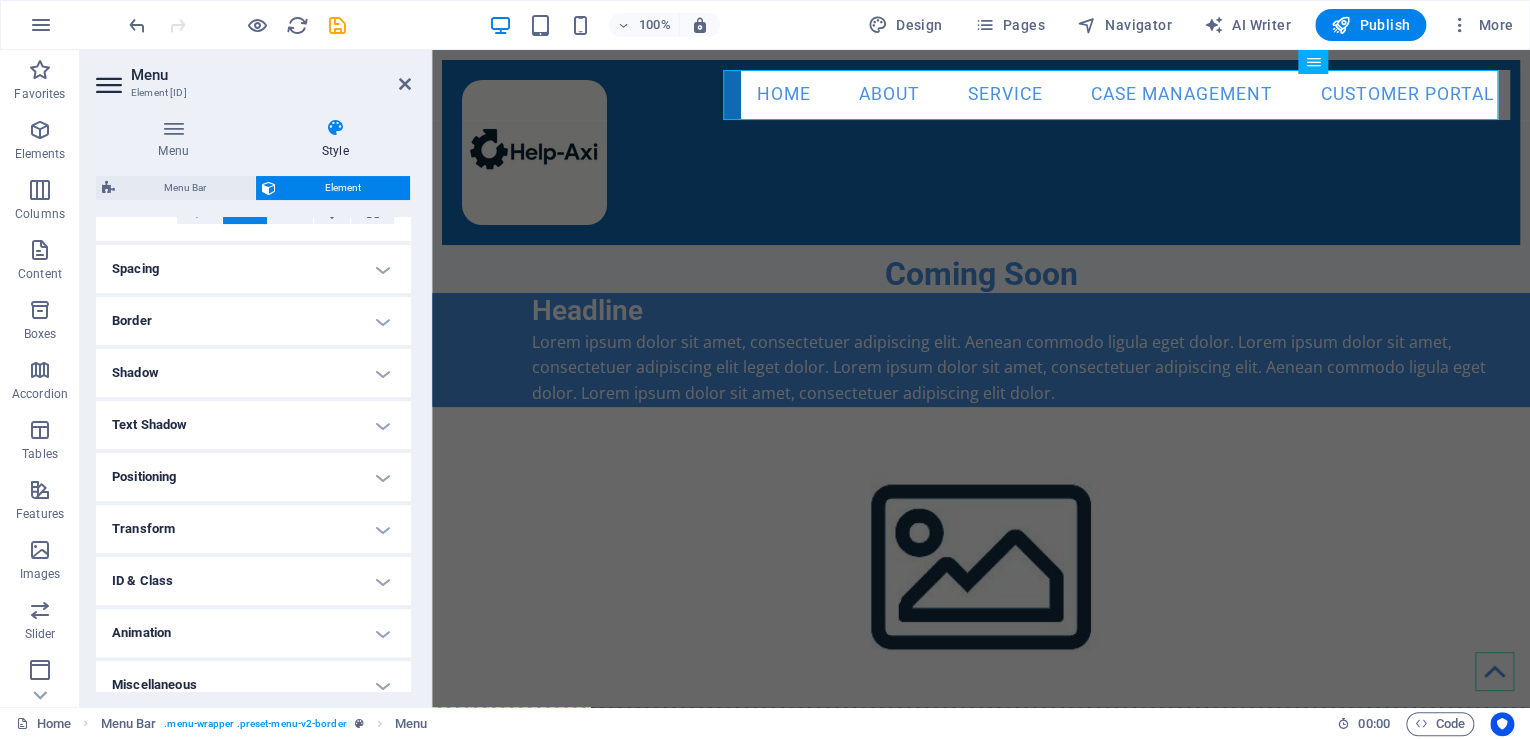 scroll, scrollTop: 384, scrollLeft: 0, axis: vertical 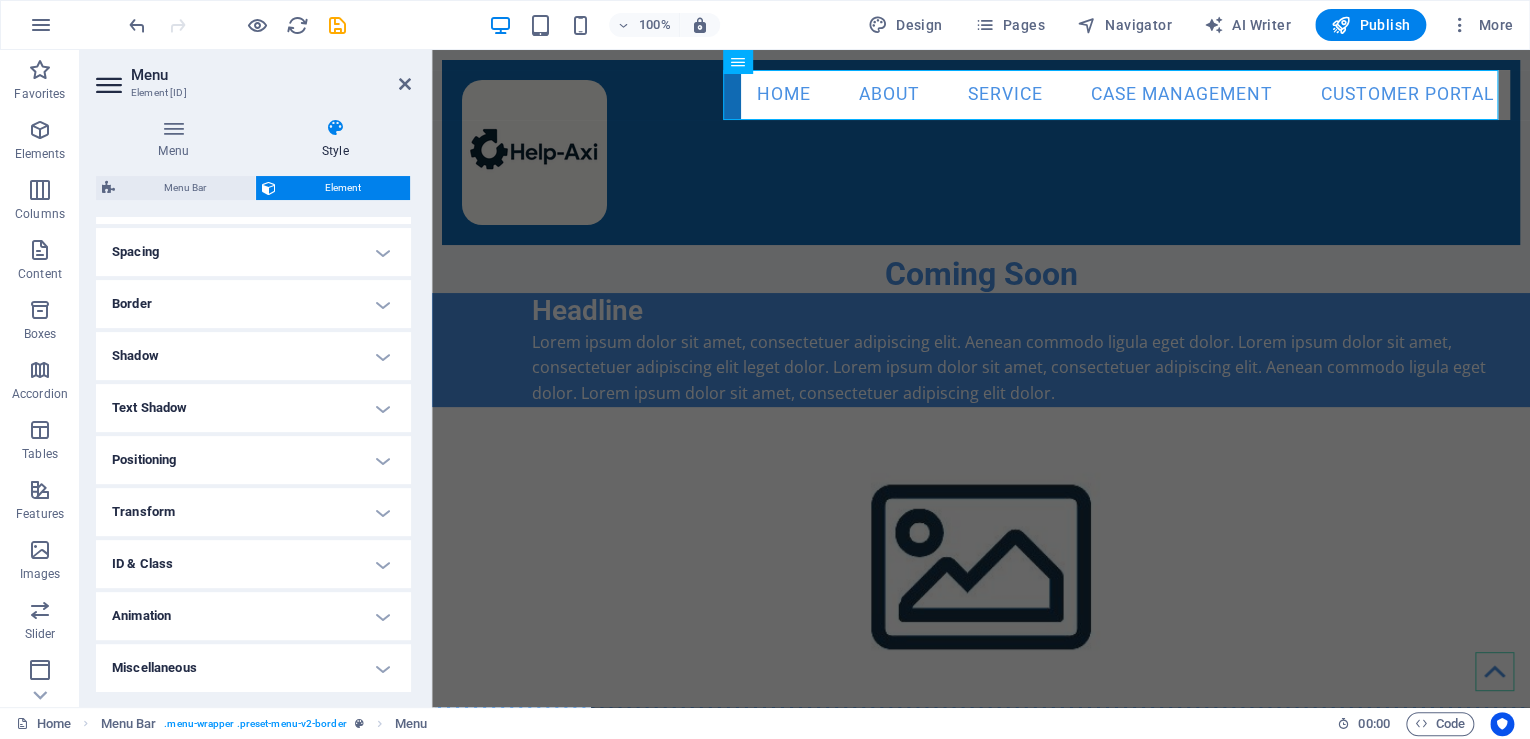 click on "Publish" at bounding box center (1370, 25) 